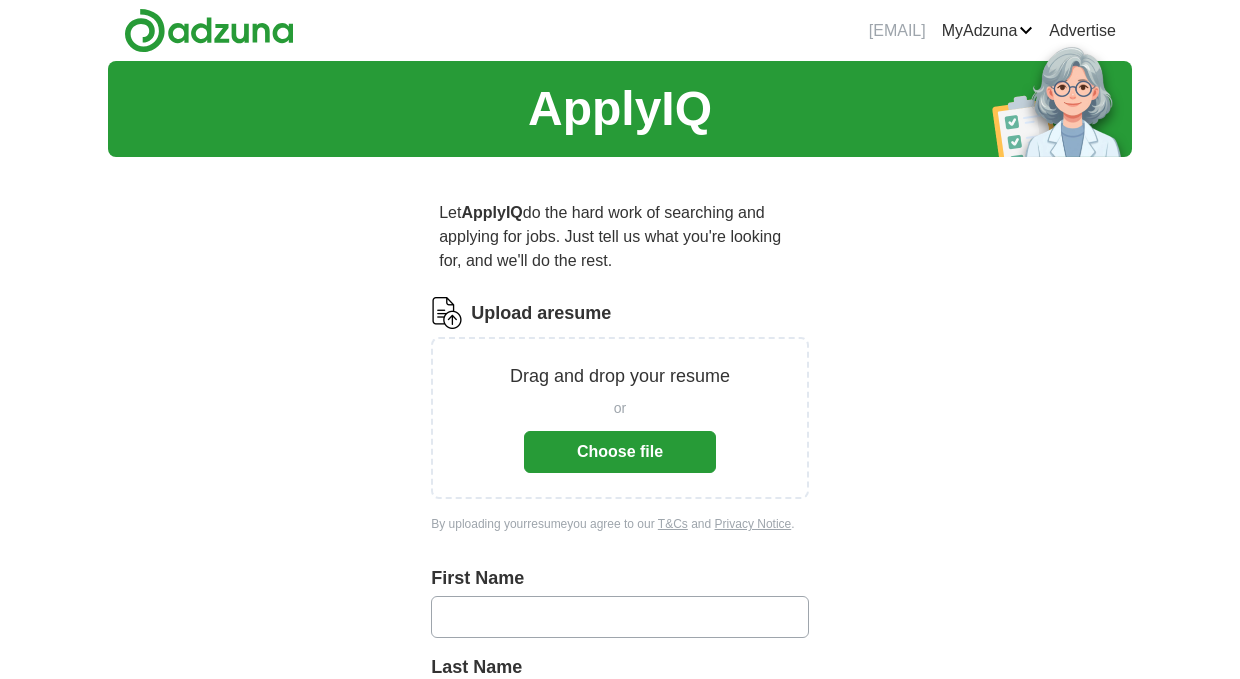 scroll, scrollTop: 0, scrollLeft: 0, axis: both 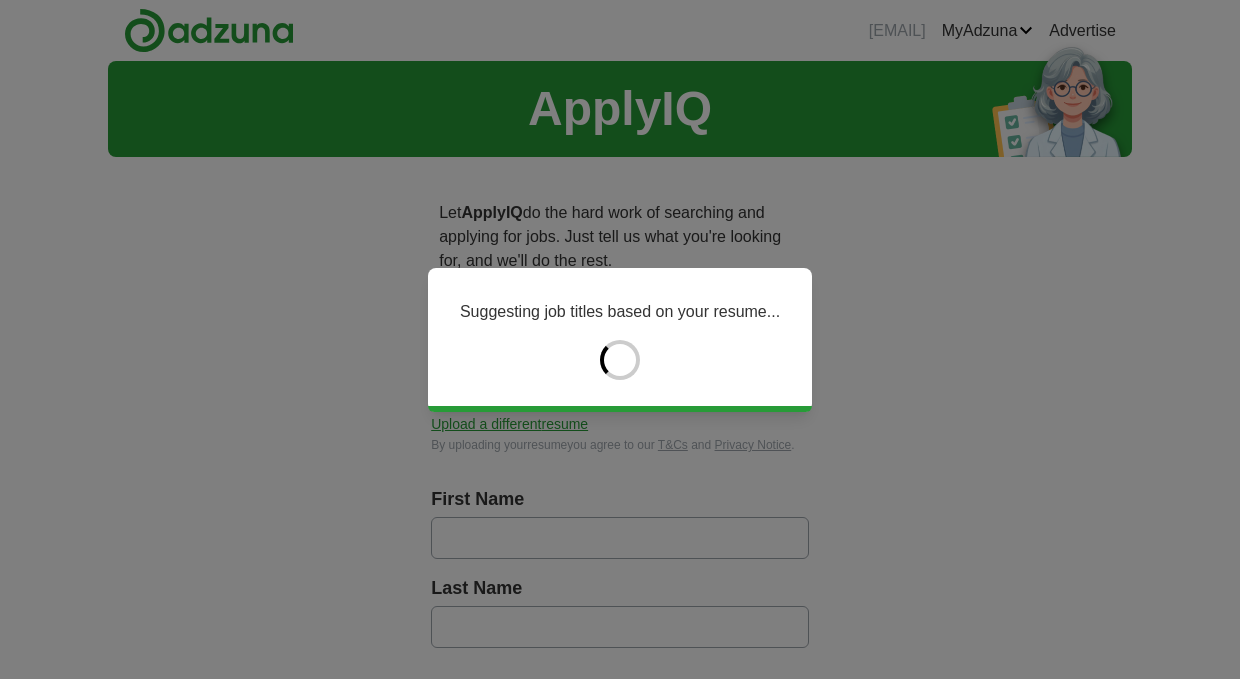 type on "****" 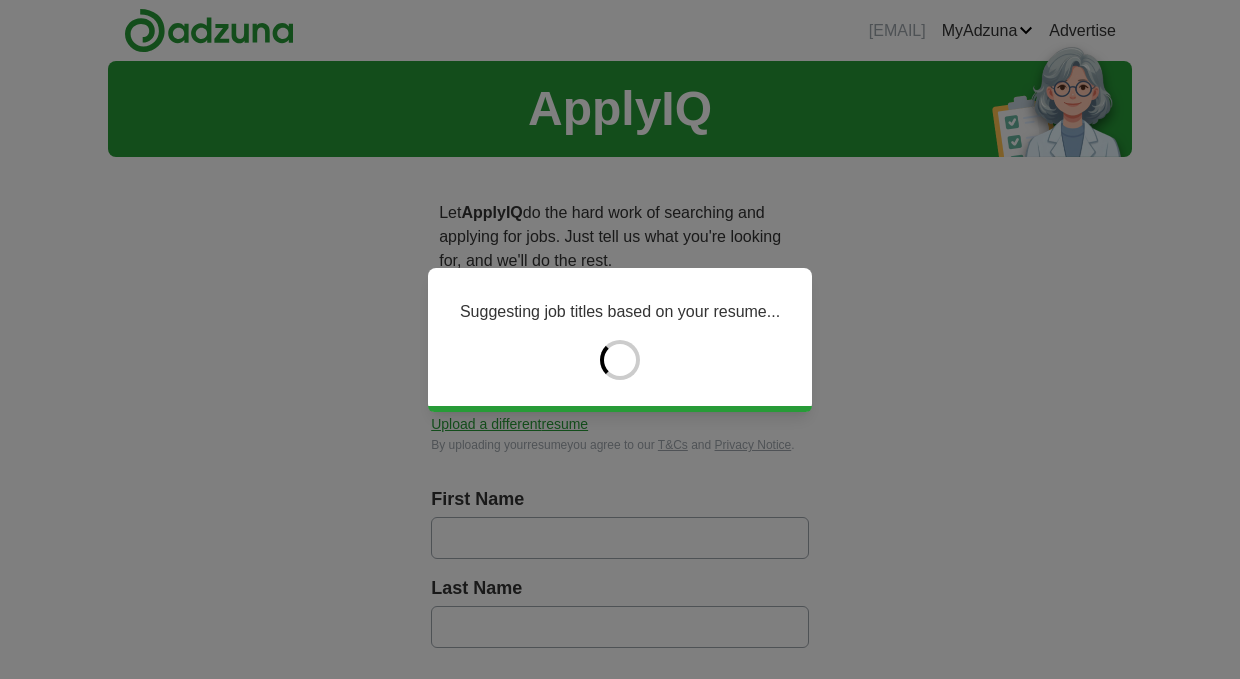 type on "******" 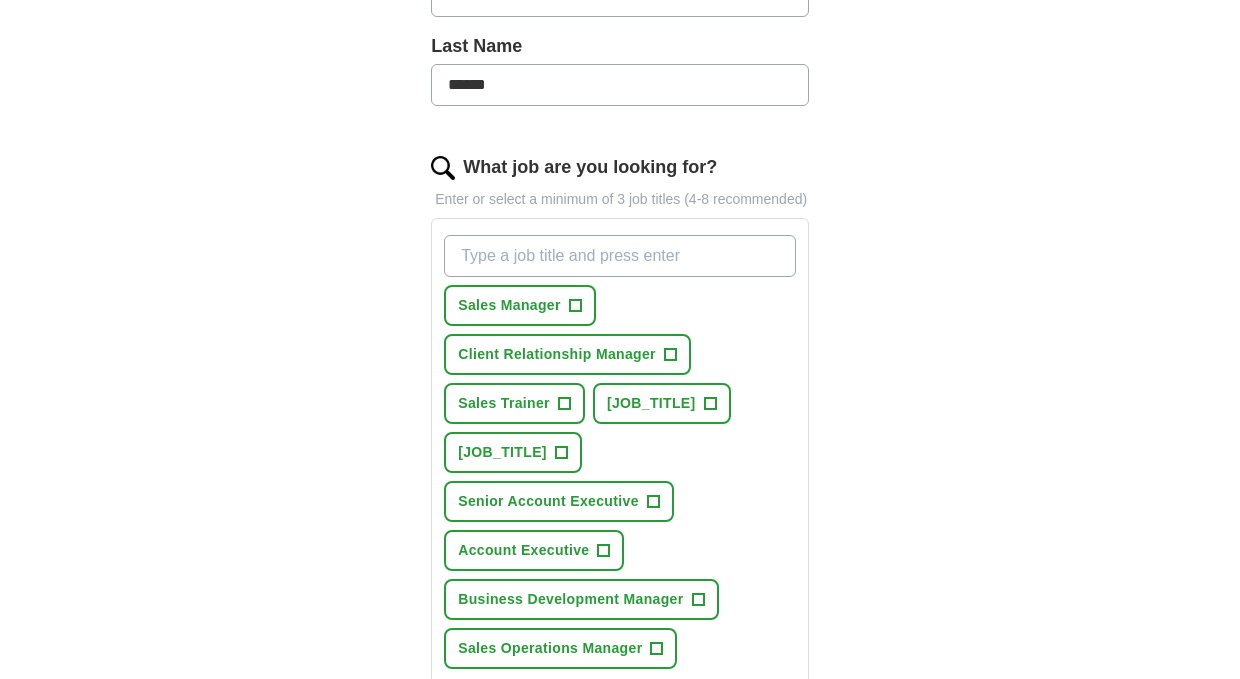 scroll, scrollTop: 549, scrollLeft: 0, axis: vertical 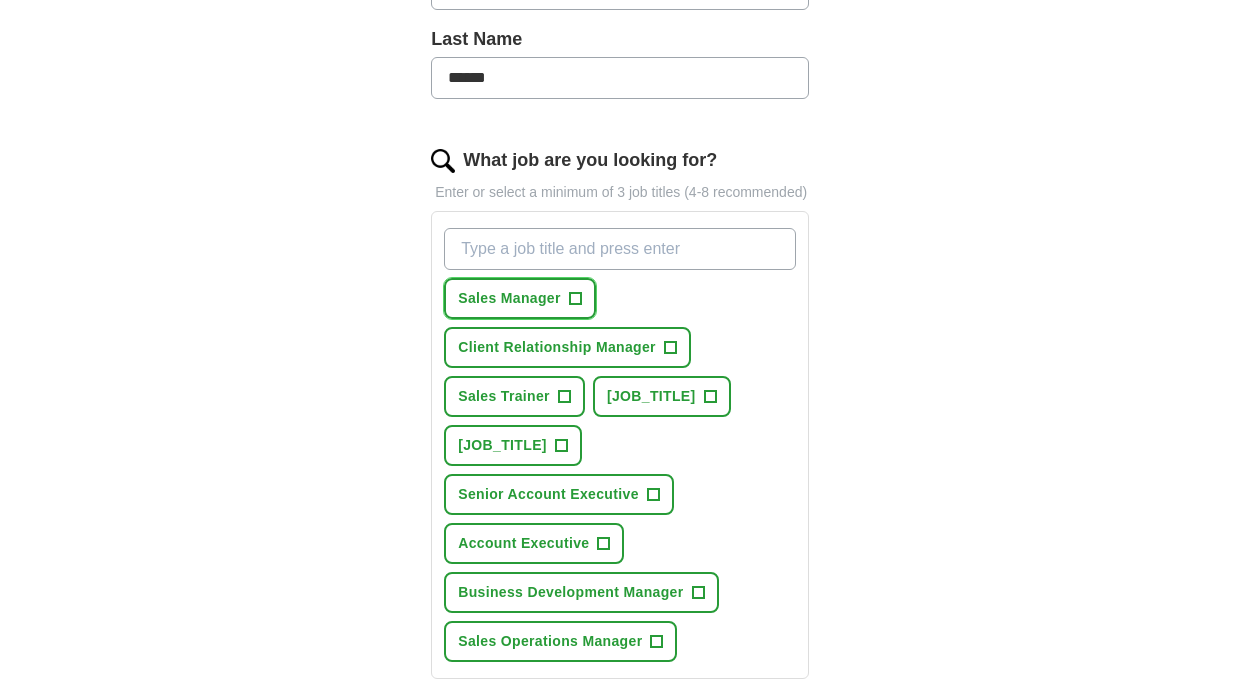 click on "Sales Manager" at bounding box center (509, 298) 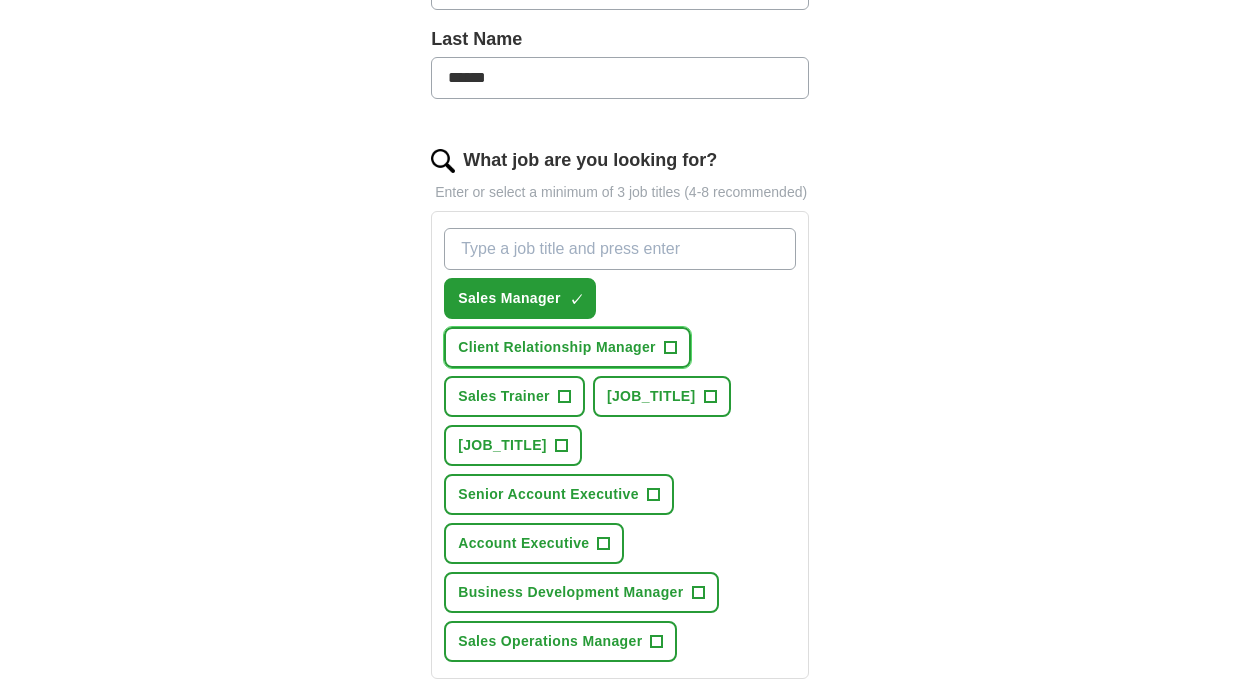 click on "Client Relationship Manager" at bounding box center (557, 347) 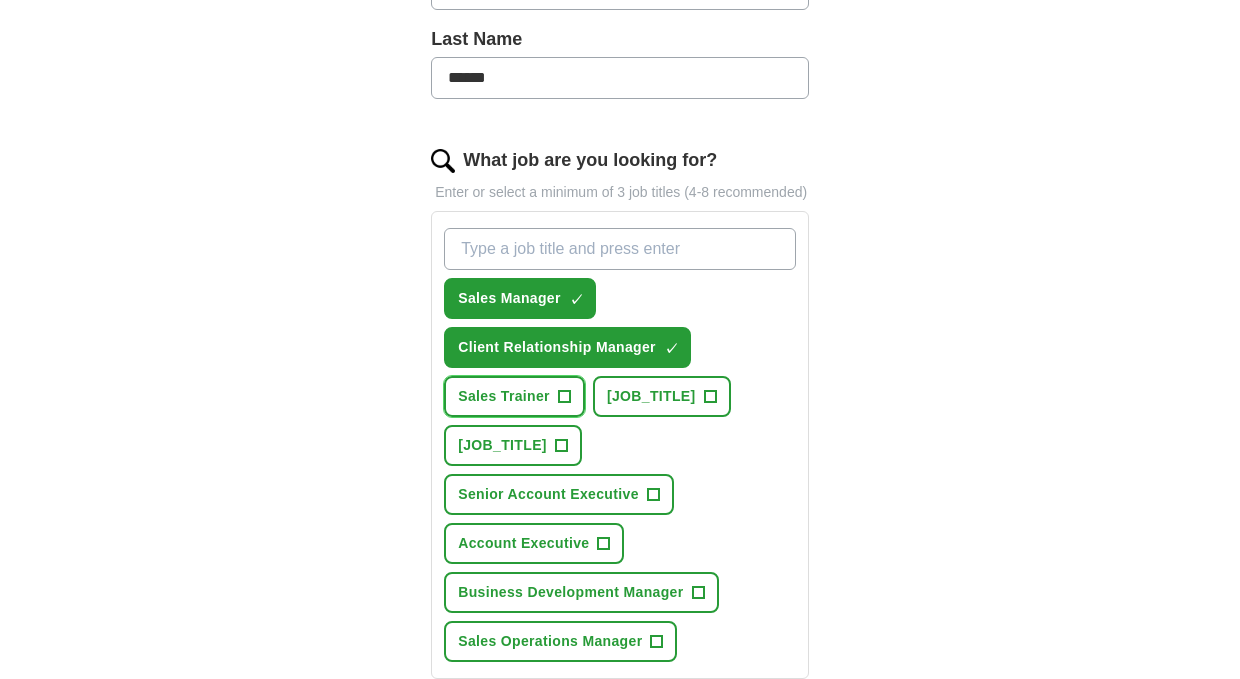 click on "Sales Trainer" at bounding box center (504, 396) 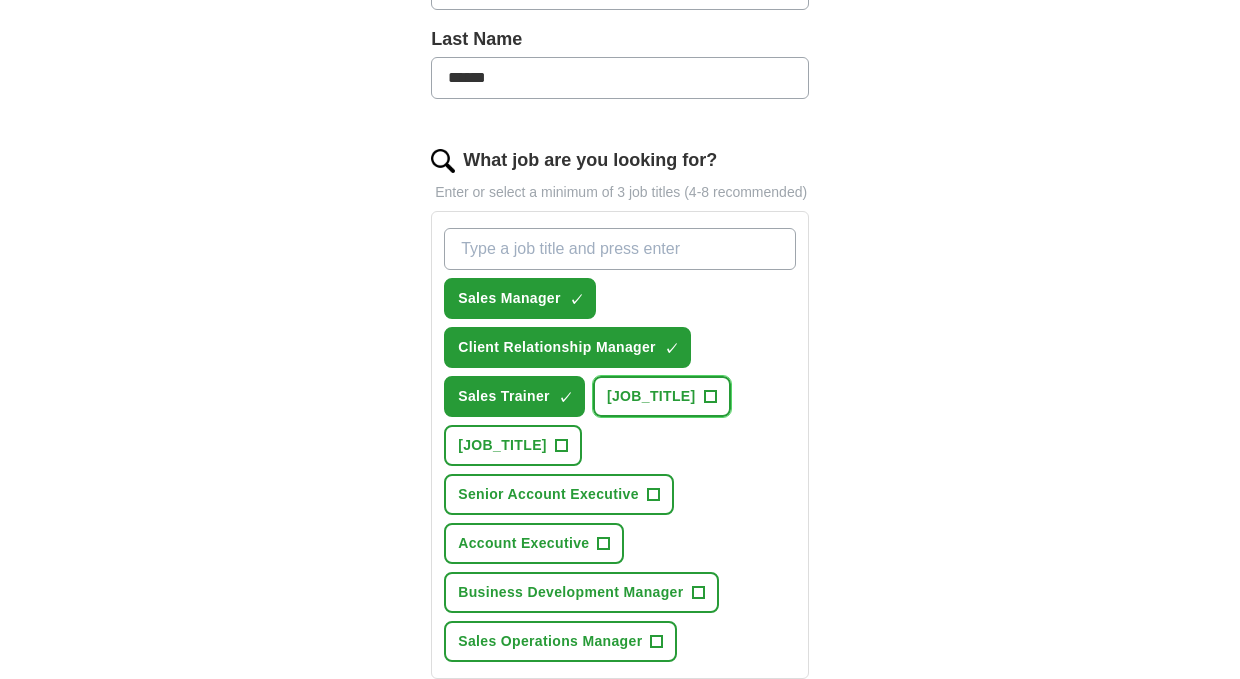 click on "[JOB_TITLE]" at bounding box center [651, 396] 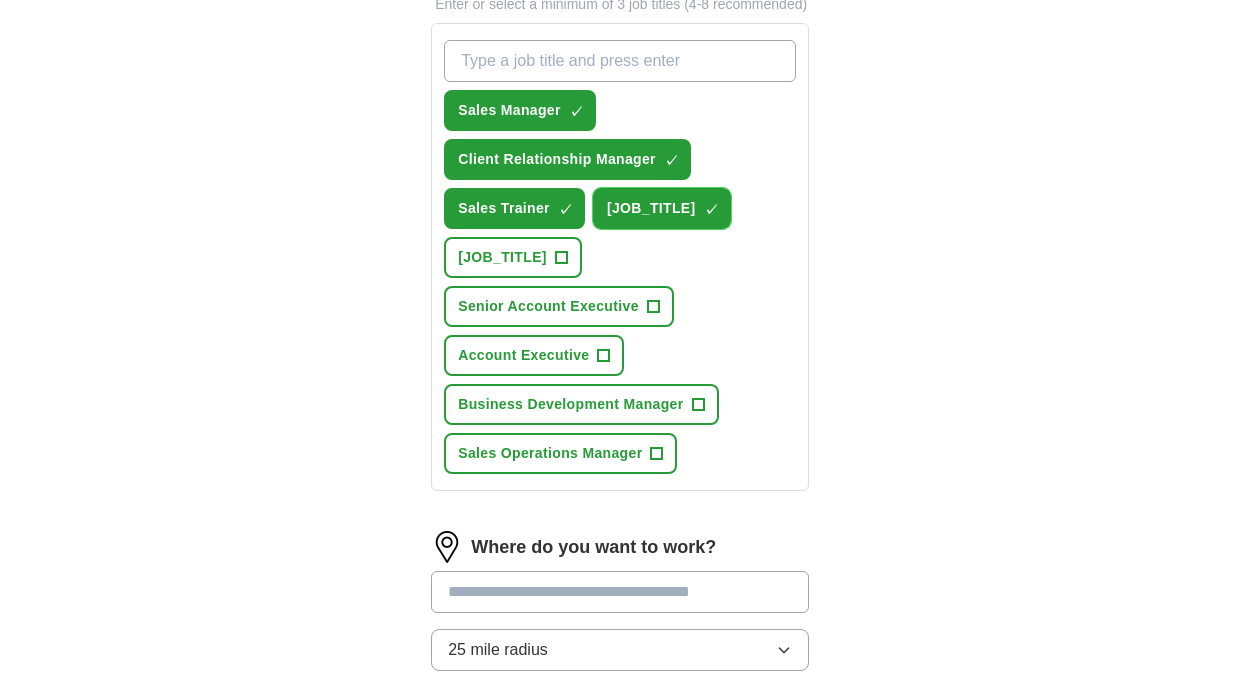 scroll, scrollTop: 744, scrollLeft: 0, axis: vertical 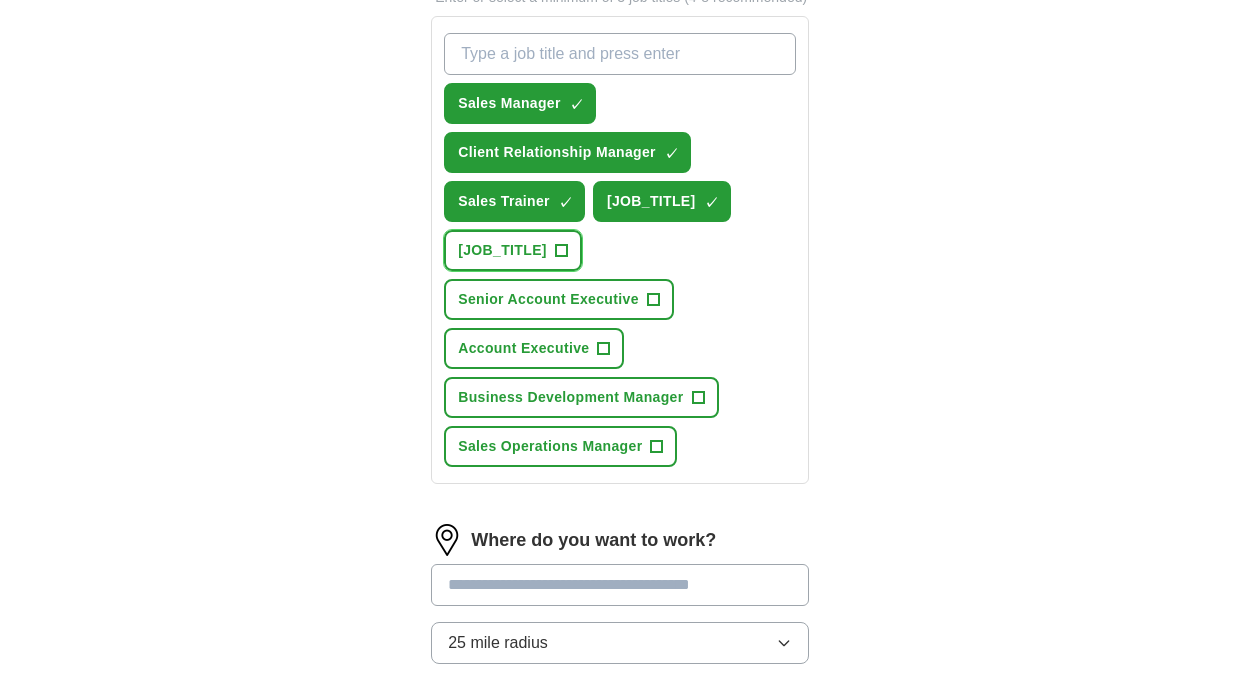 click on "[JOB_TITLE]" at bounding box center (502, 250) 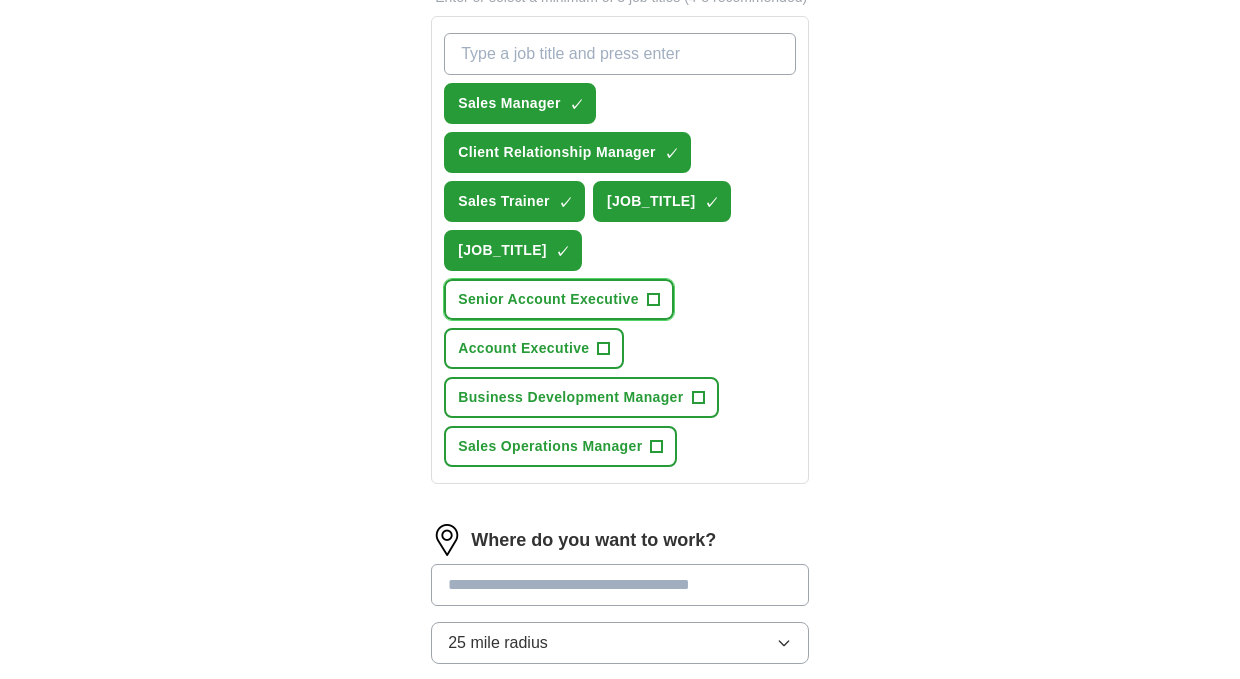 click on "Senior Account Executive" at bounding box center (548, 299) 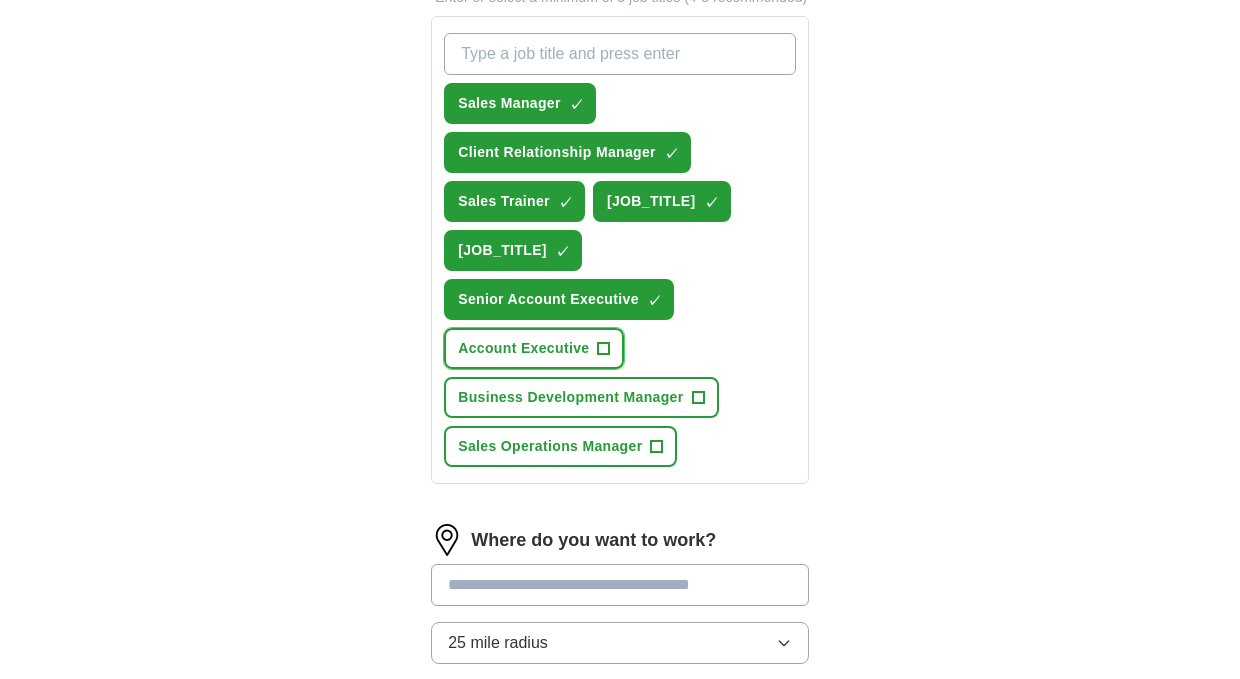 click on "Account Executive" at bounding box center (523, 348) 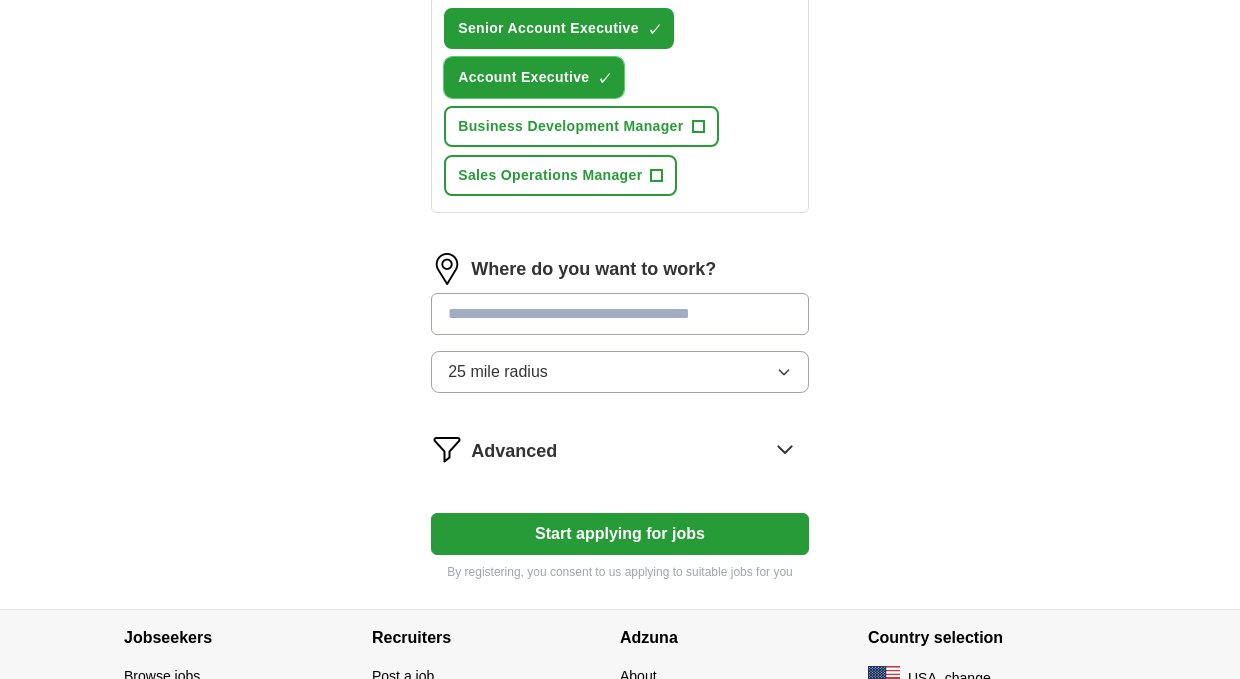 scroll, scrollTop: 1021, scrollLeft: 0, axis: vertical 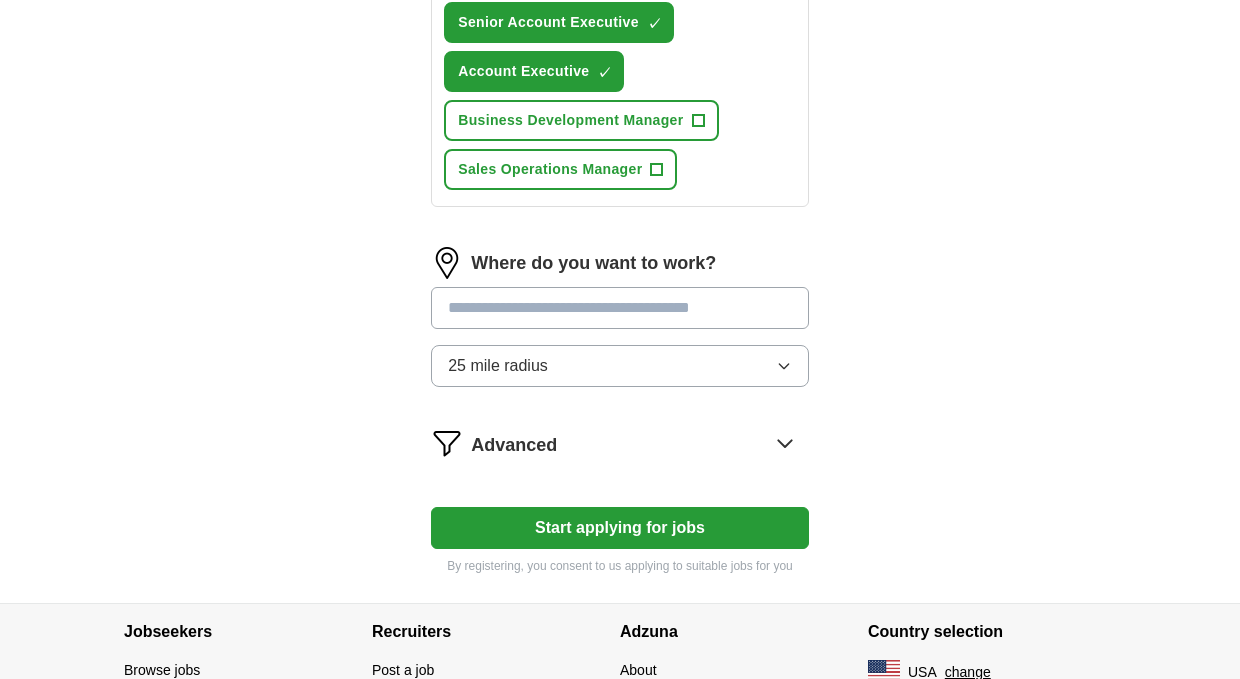click at bounding box center (620, 308) 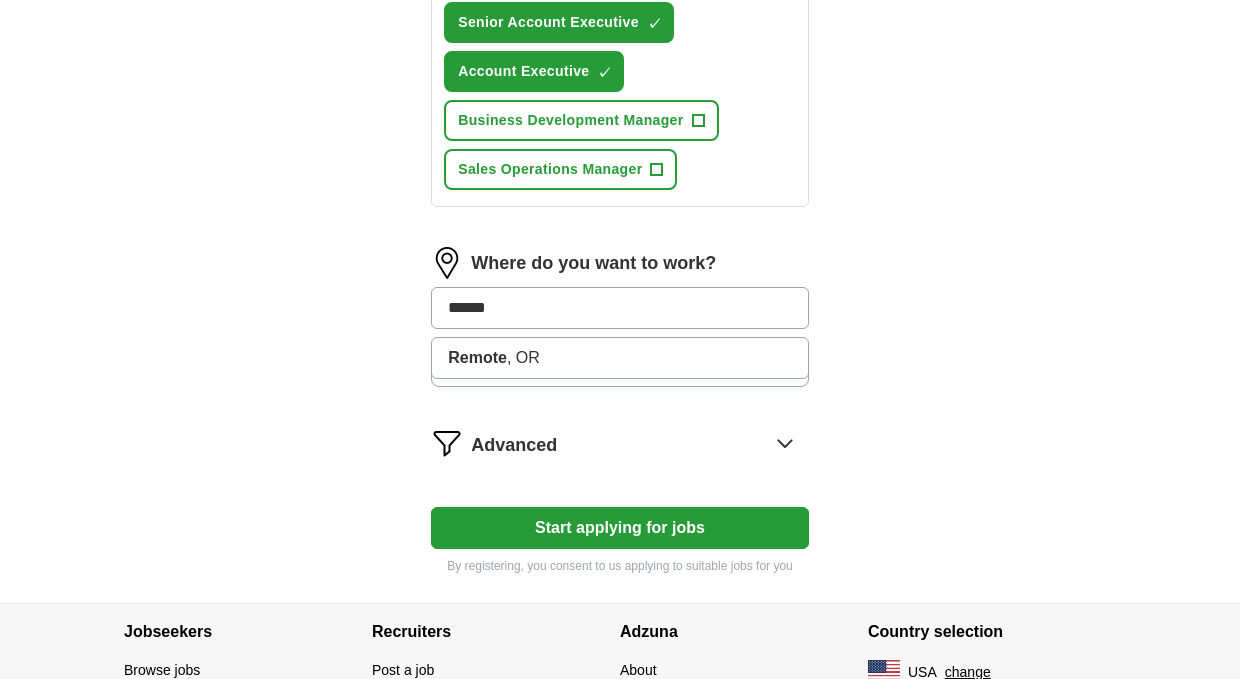type on "******" 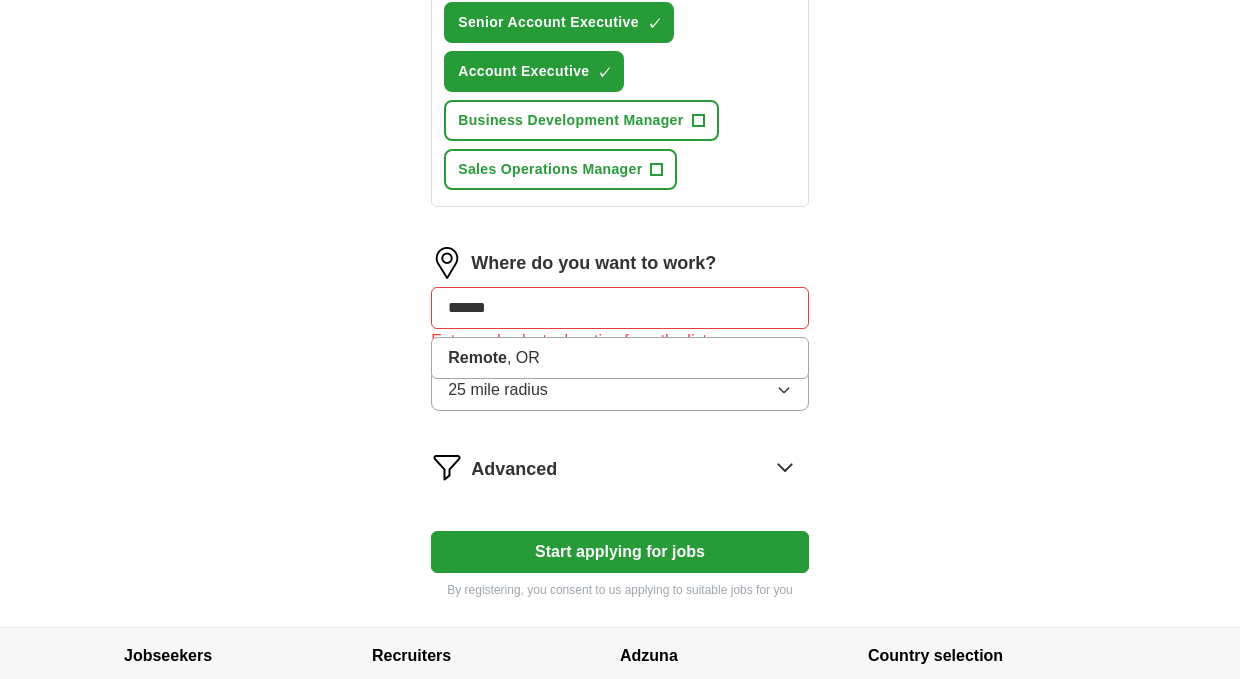 click on "Where do you want to work? ****** Remote , [STATE] Enter and select a location from the list 25 mile radius Advanced Start applying for jobs By registering, you consent to us applying to suitable jobs for you" at bounding box center (620, -167) 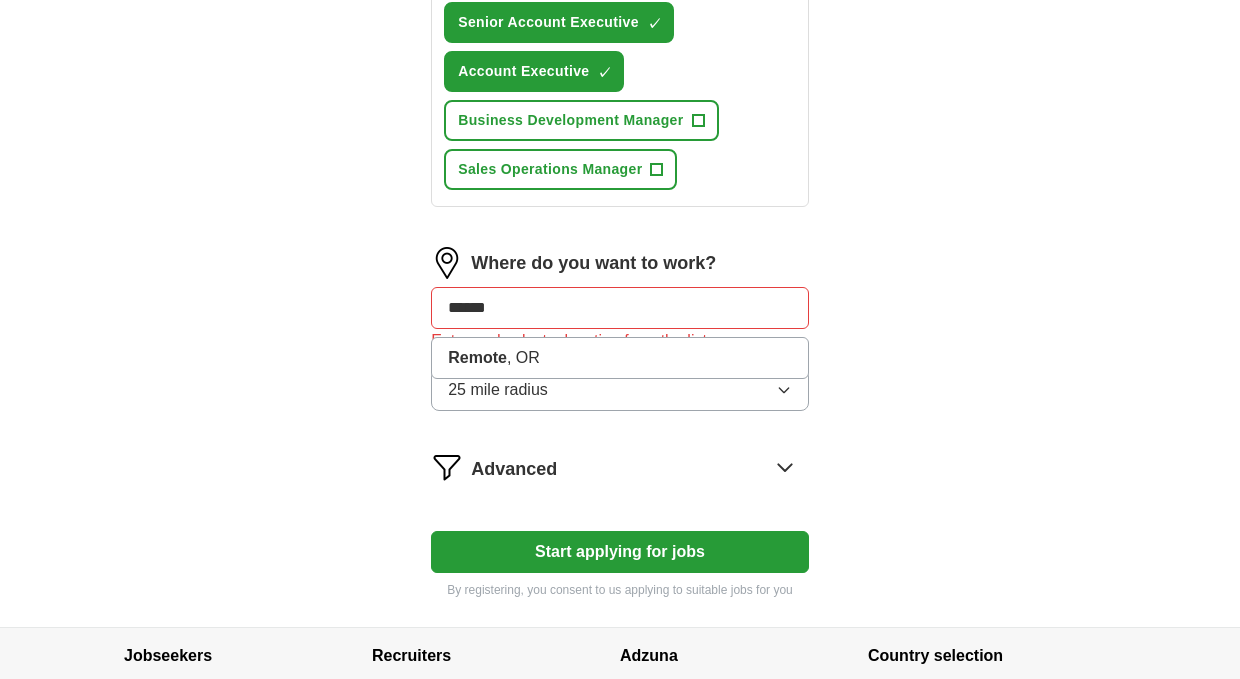 click on "******" at bounding box center [620, 308] 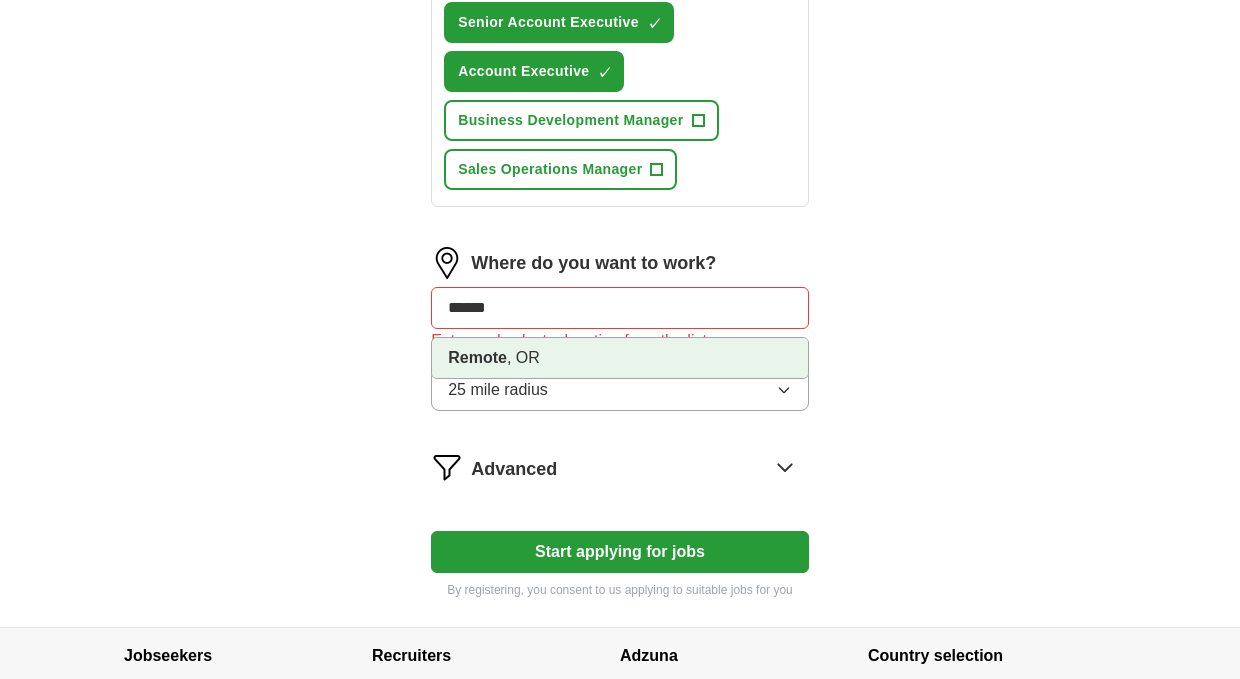 click on "Remote , OR" at bounding box center (620, 358) 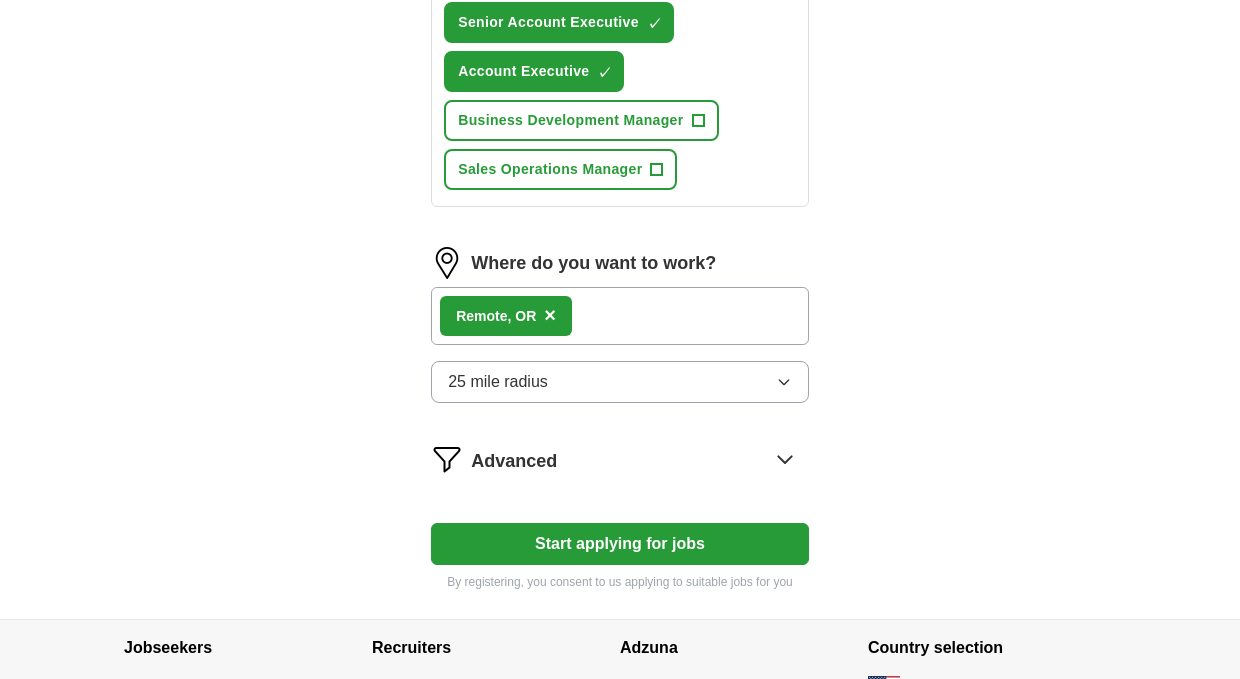 click on "Where do you want to work? Remote , [STATE] × 25 mile radius Advanced Start applying for jobs By registering, you consent to us applying to suitable jobs for you" at bounding box center (620, -115) 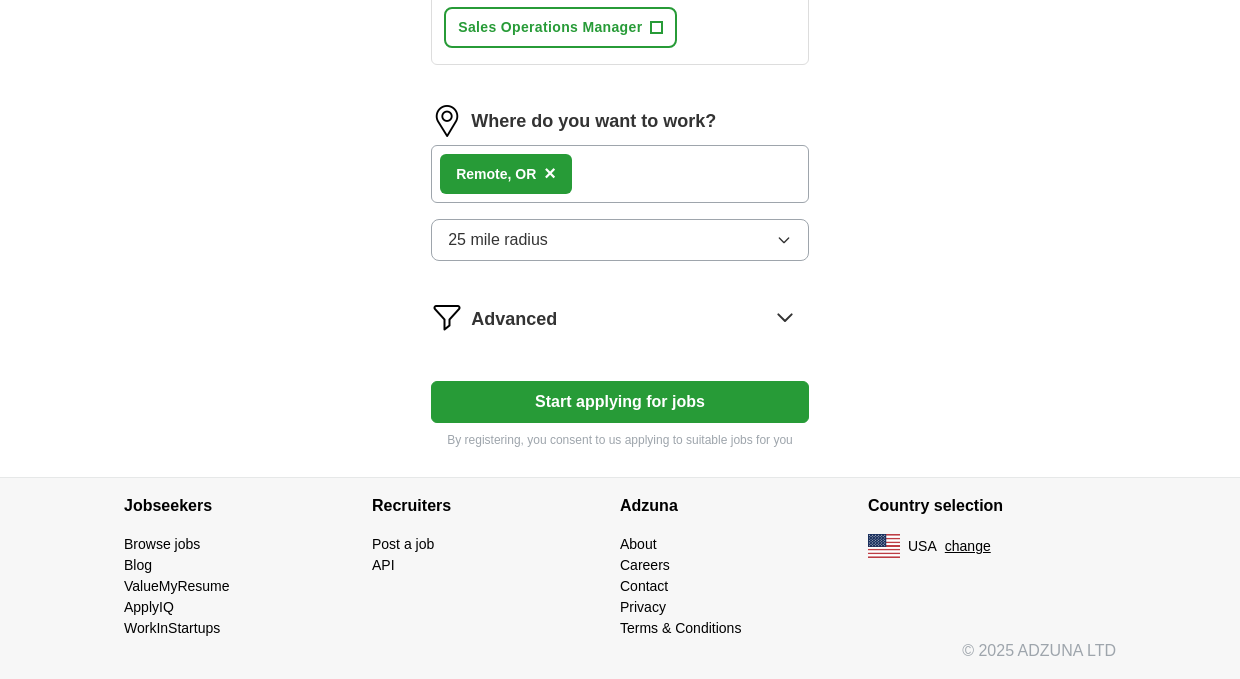 scroll, scrollTop: 1133, scrollLeft: 0, axis: vertical 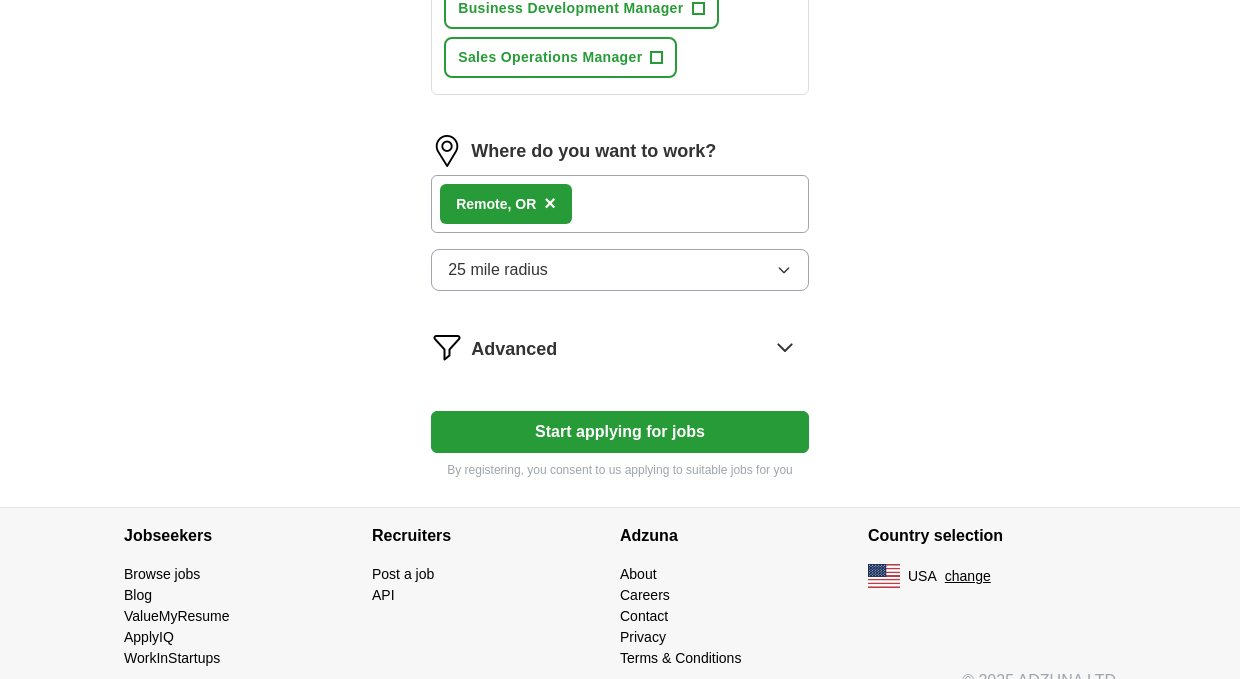 click on "×" at bounding box center (550, 203) 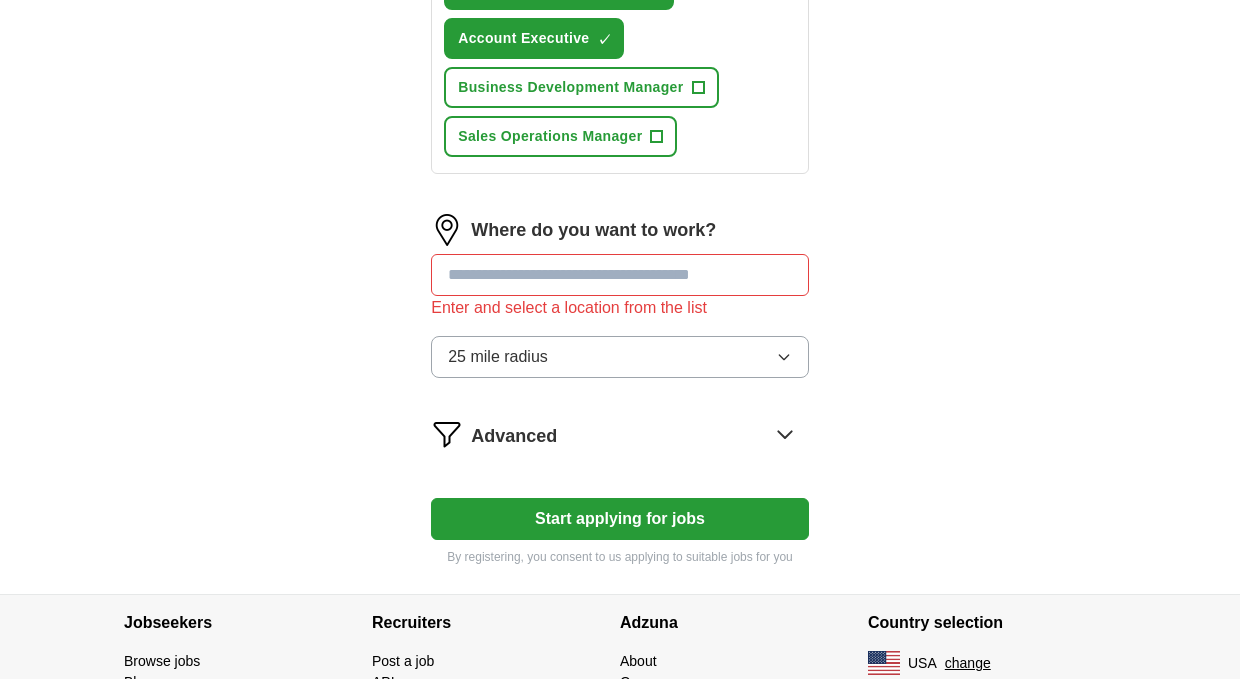 scroll, scrollTop: 1061, scrollLeft: 0, axis: vertical 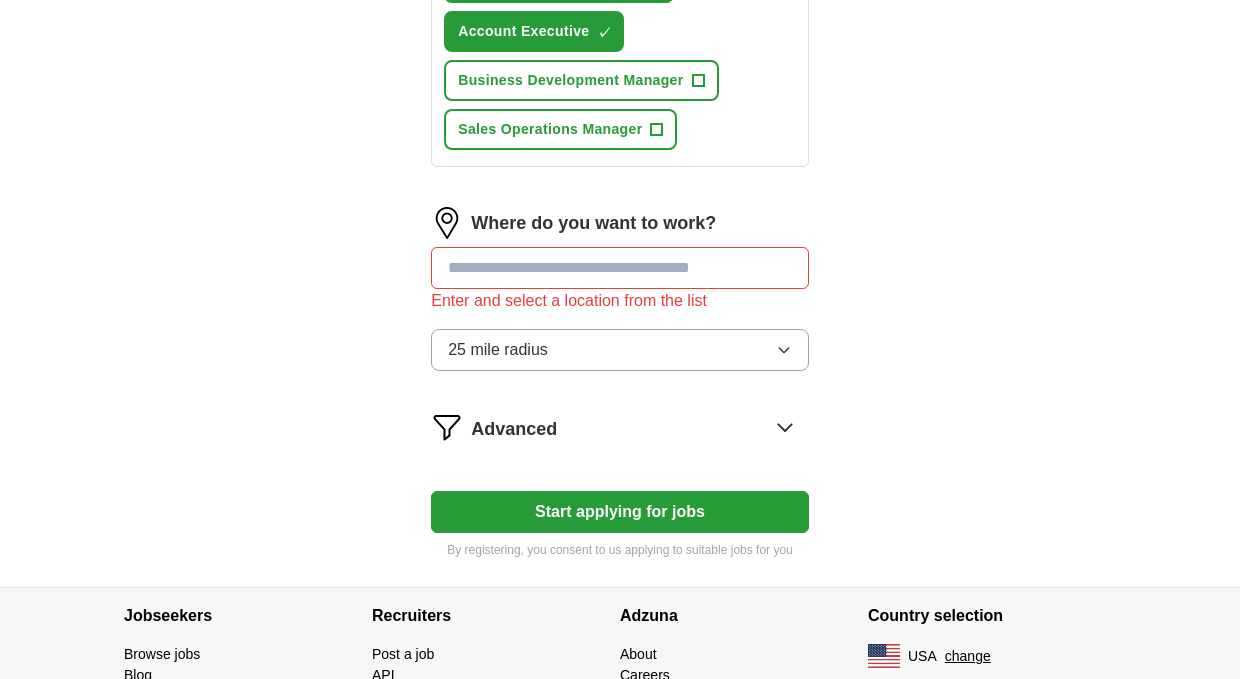 click on "Advanced" at bounding box center [640, 427] 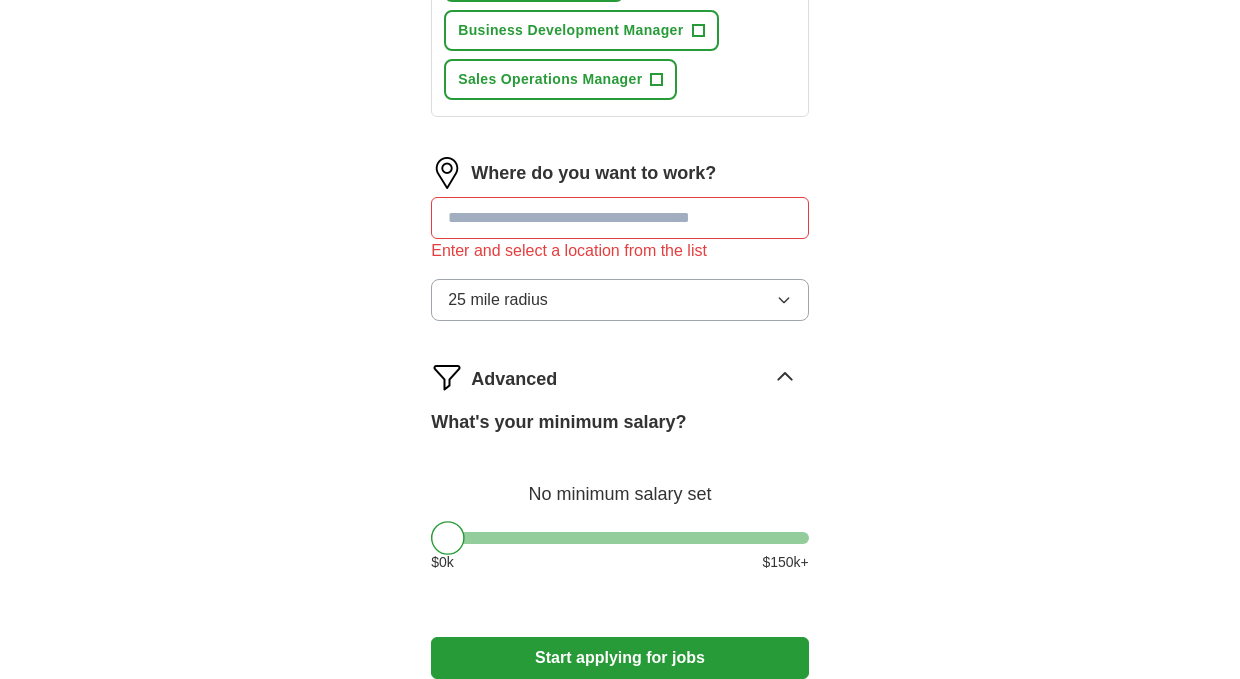 scroll, scrollTop: 1104, scrollLeft: 0, axis: vertical 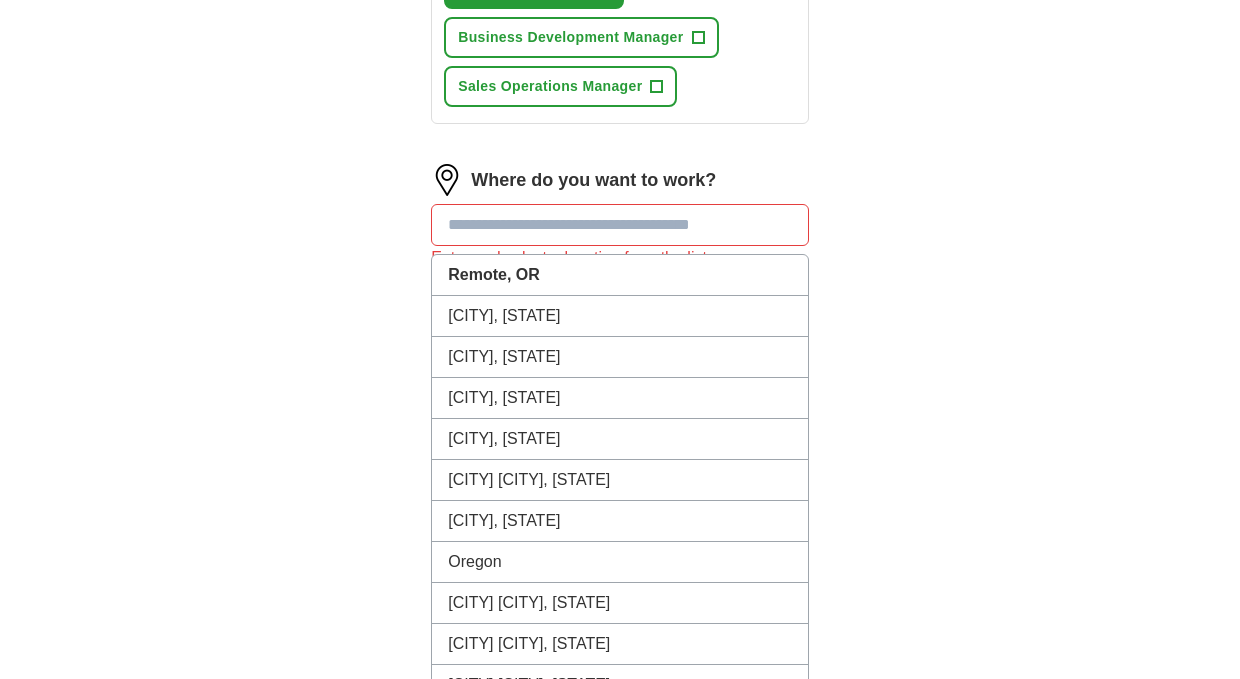 click at bounding box center (620, 225) 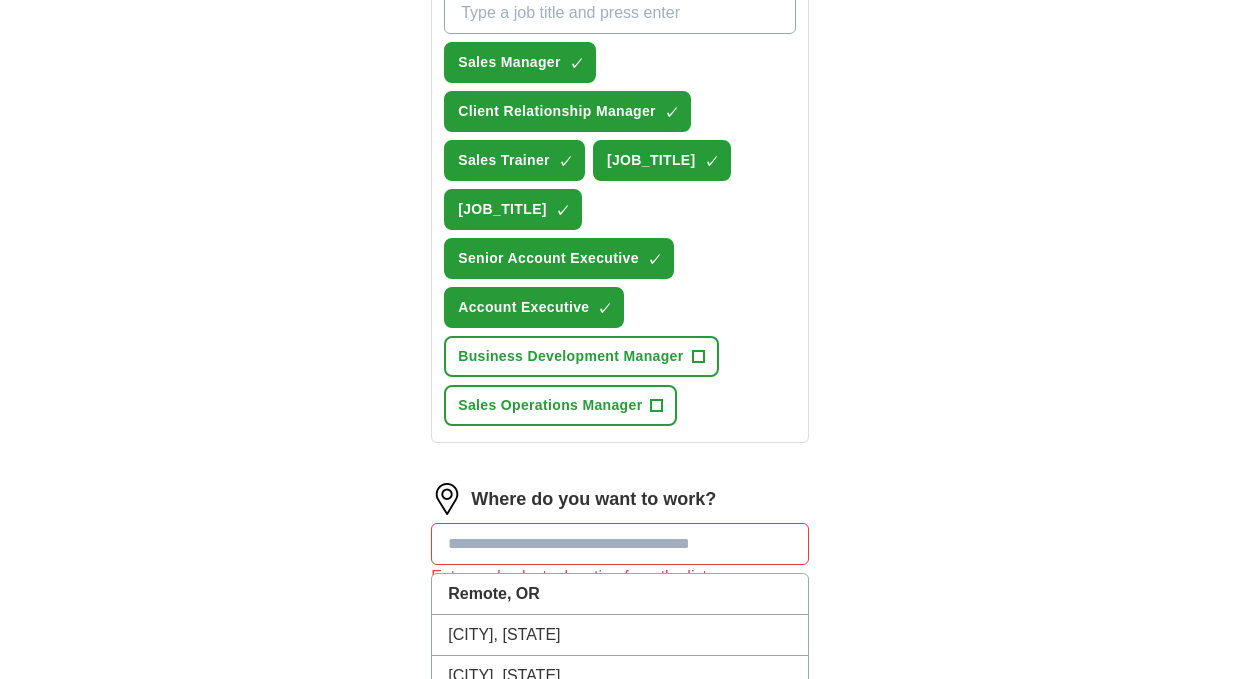 scroll, scrollTop: 979, scrollLeft: 0, axis: vertical 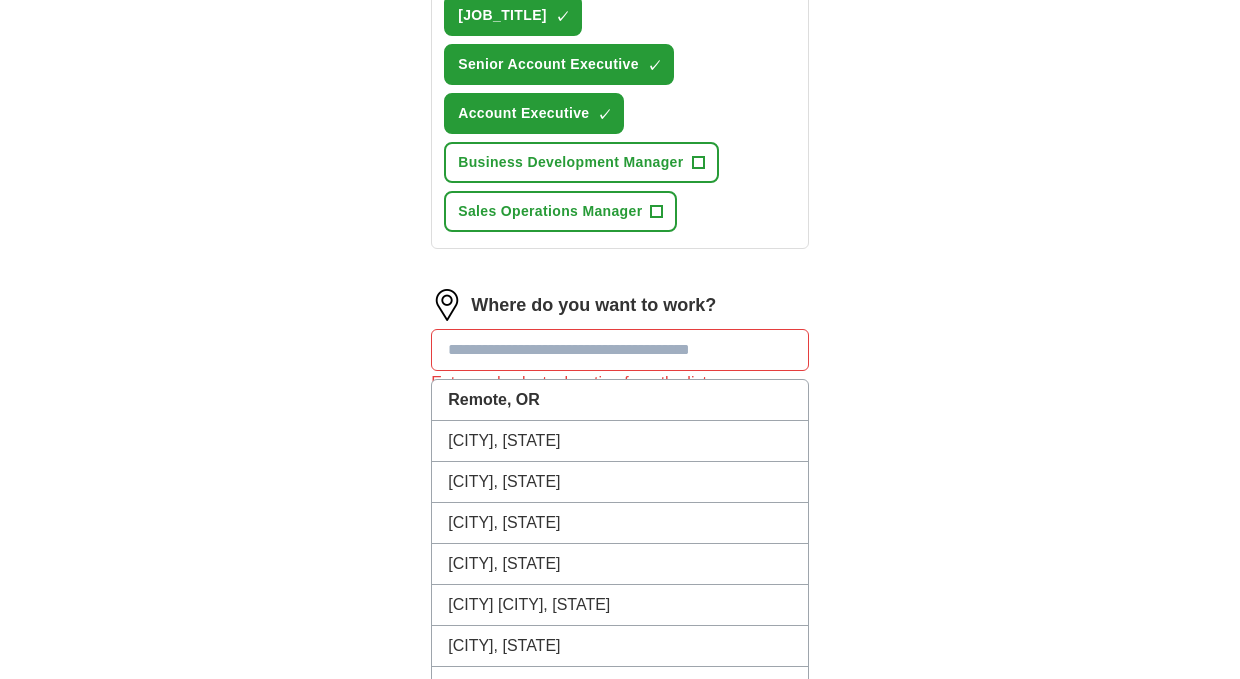 click at bounding box center [620, 350] 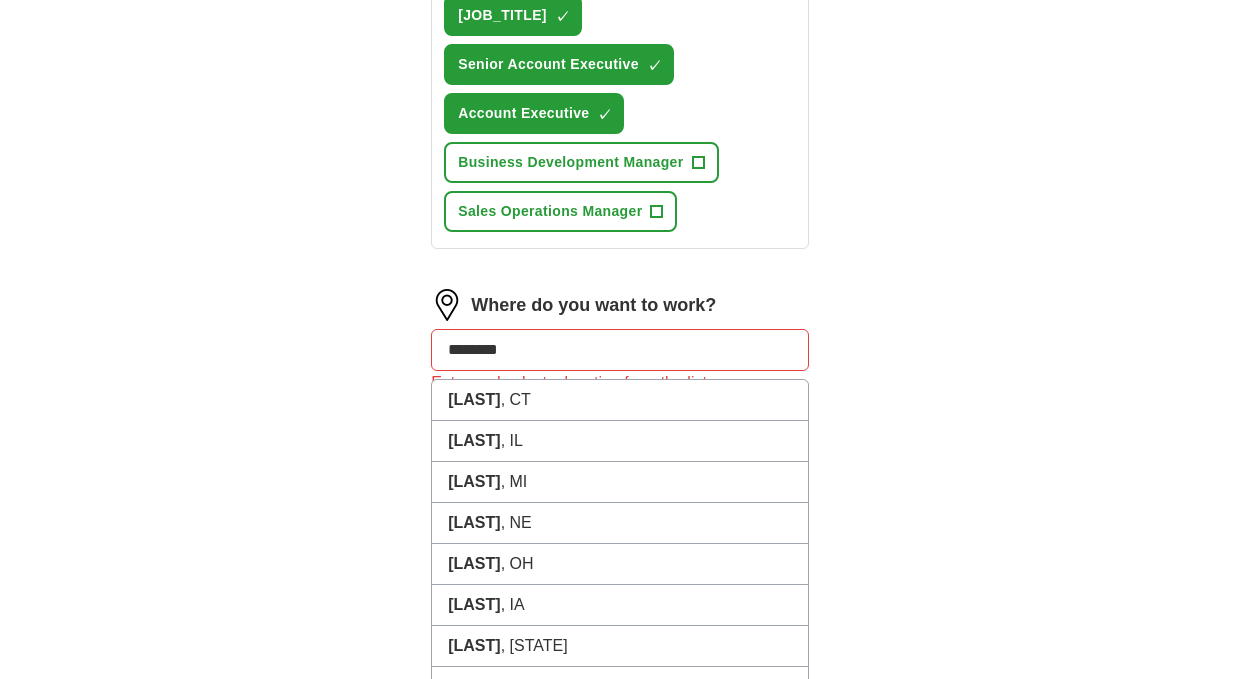 type on "*********" 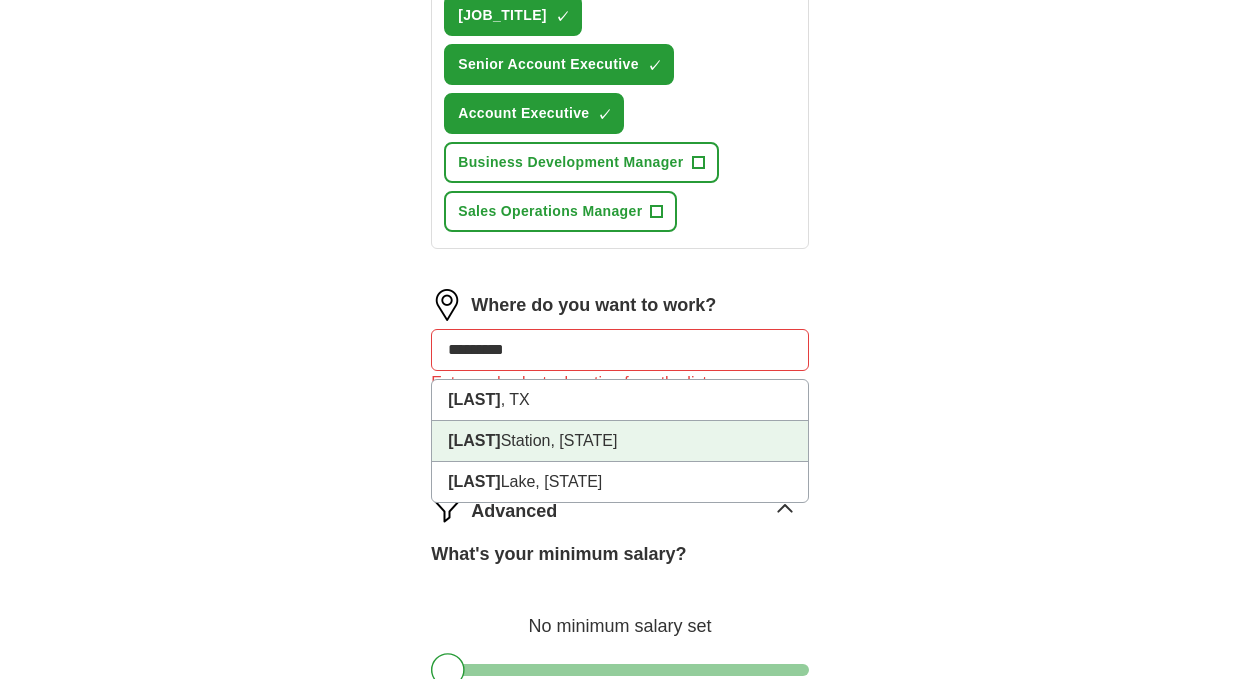 click on "[LAST] [LAST] [STATE]" at bounding box center [620, 441] 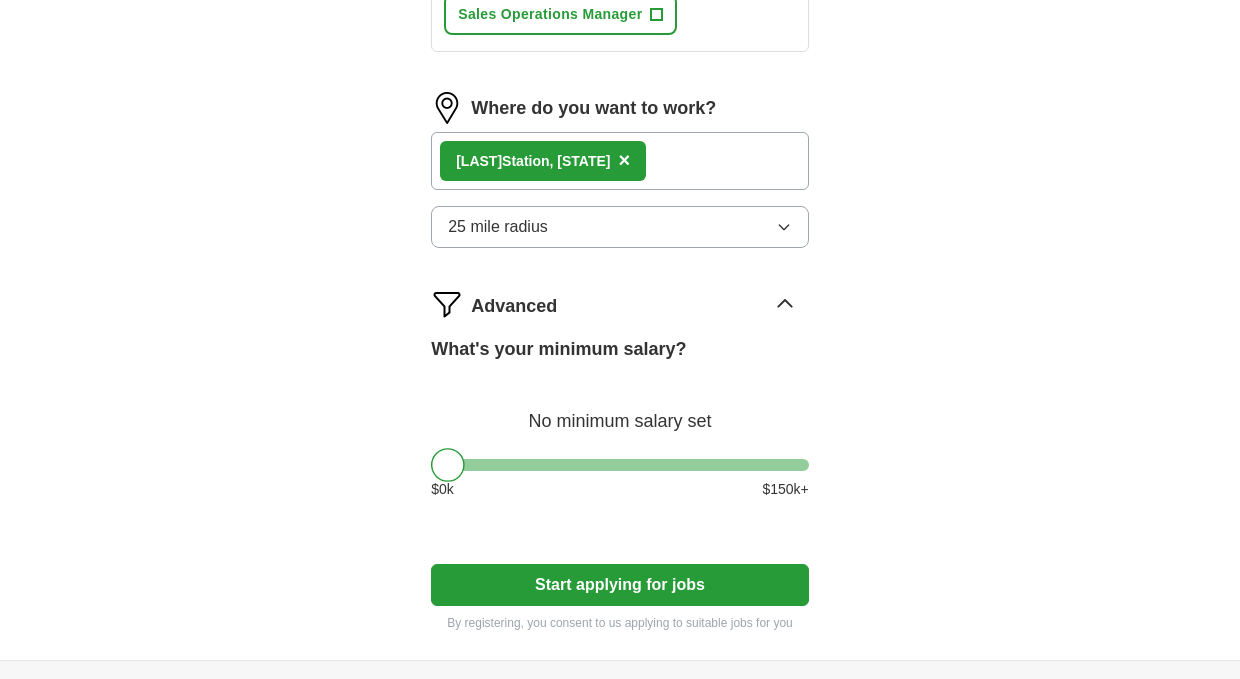 scroll, scrollTop: 1177, scrollLeft: 0, axis: vertical 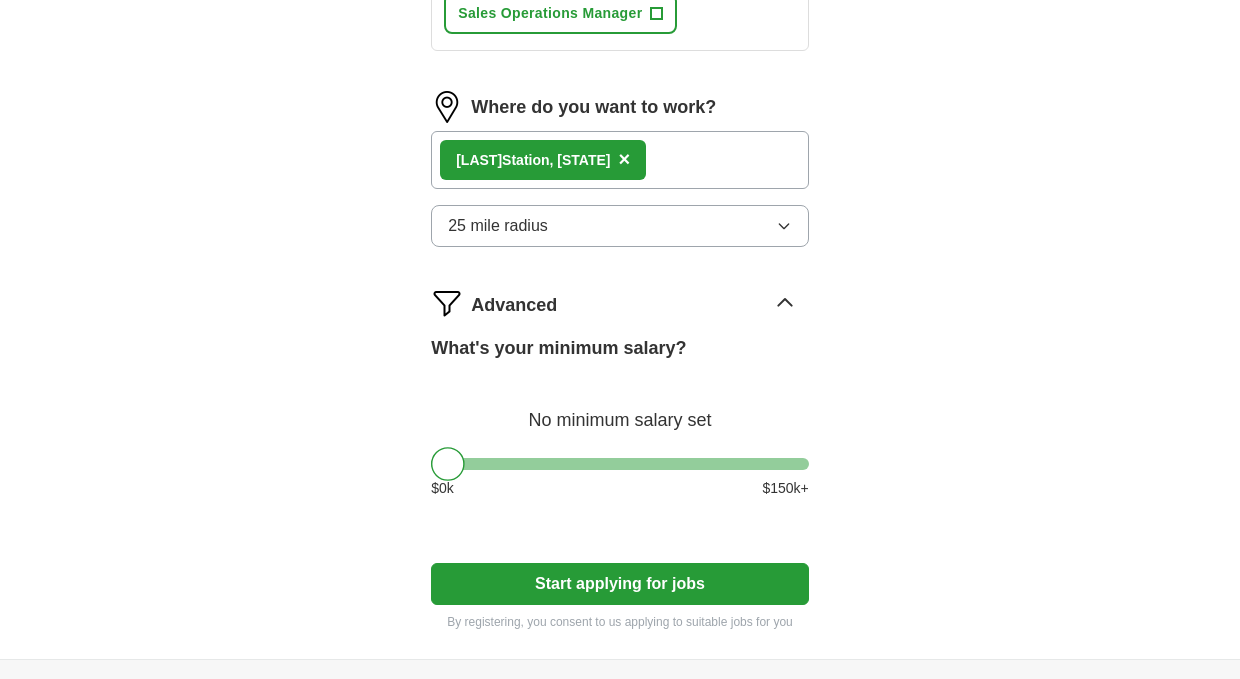 click on "25 mile radius" at bounding box center [498, 226] 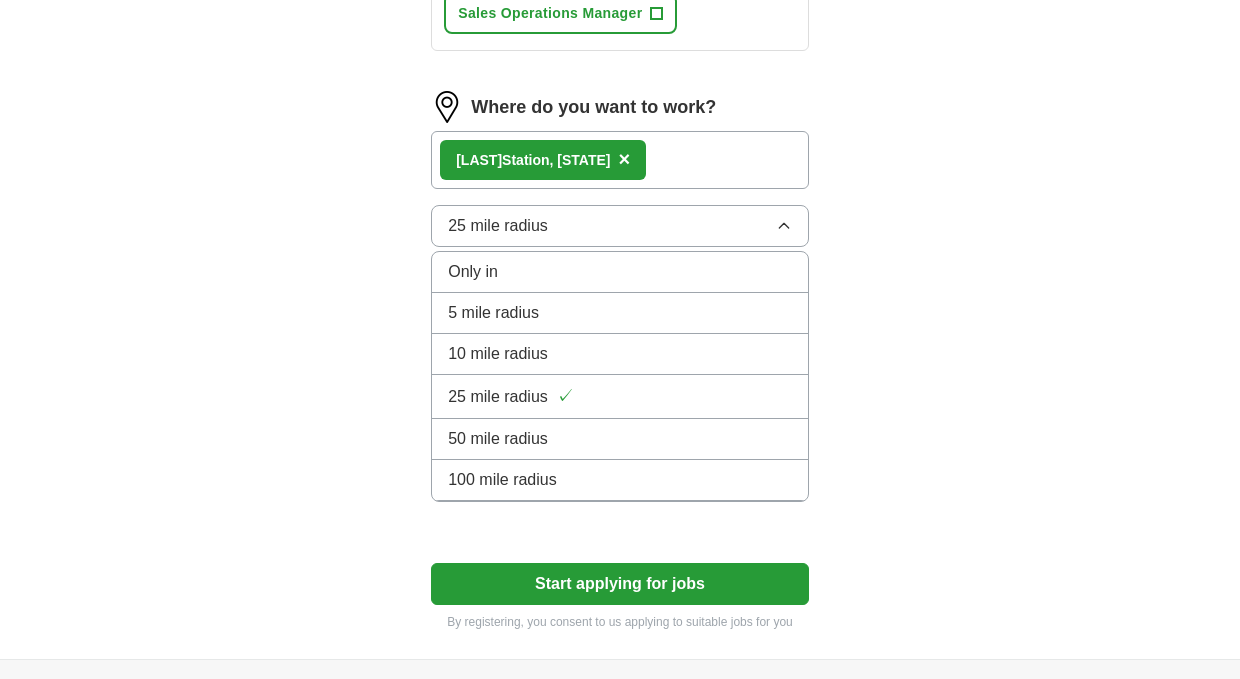 click on "Where do you want to work? [LAST] [LAST], [STATE] × 25 mile radius Only in 5 mile radius 10 mile radius 25 mile radius ✓ 50 mile radius 100 mile radius Advanced What's your minimum salary? No minimum salary set $ 0 k $ 150 k+ Start applying for jobs By registering, you consent to us applying to suitable jobs for you" at bounding box center [620, -229] 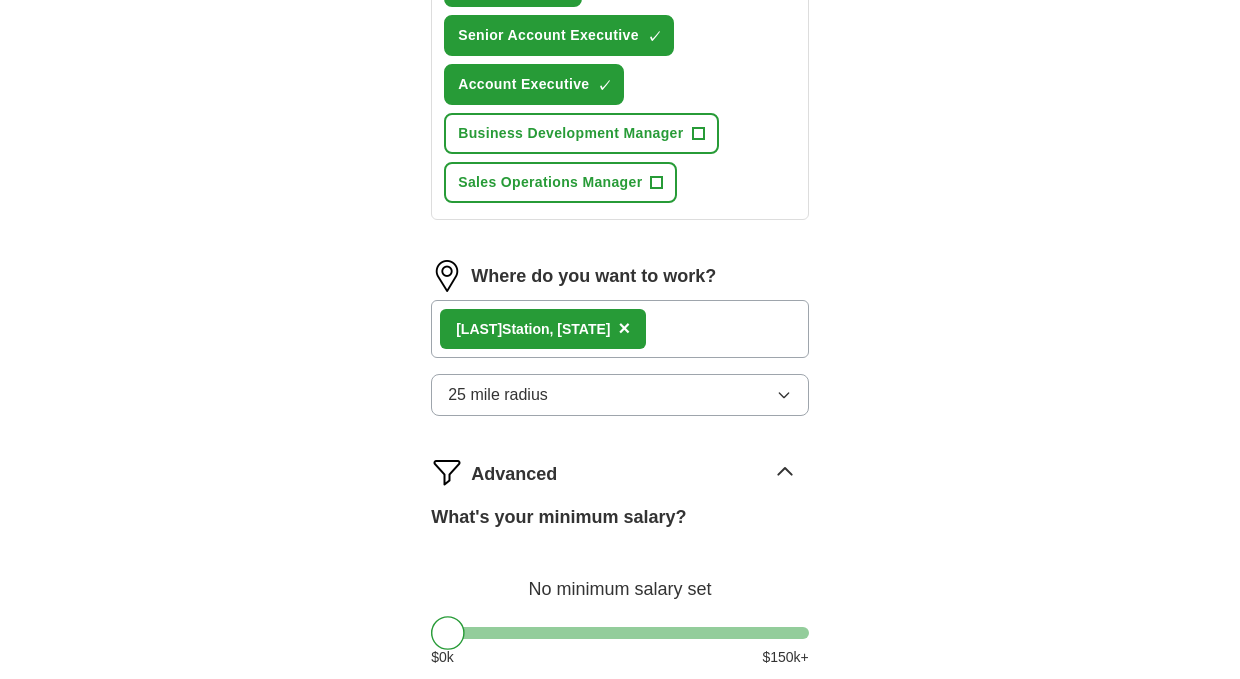 scroll, scrollTop: 1380, scrollLeft: 0, axis: vertical 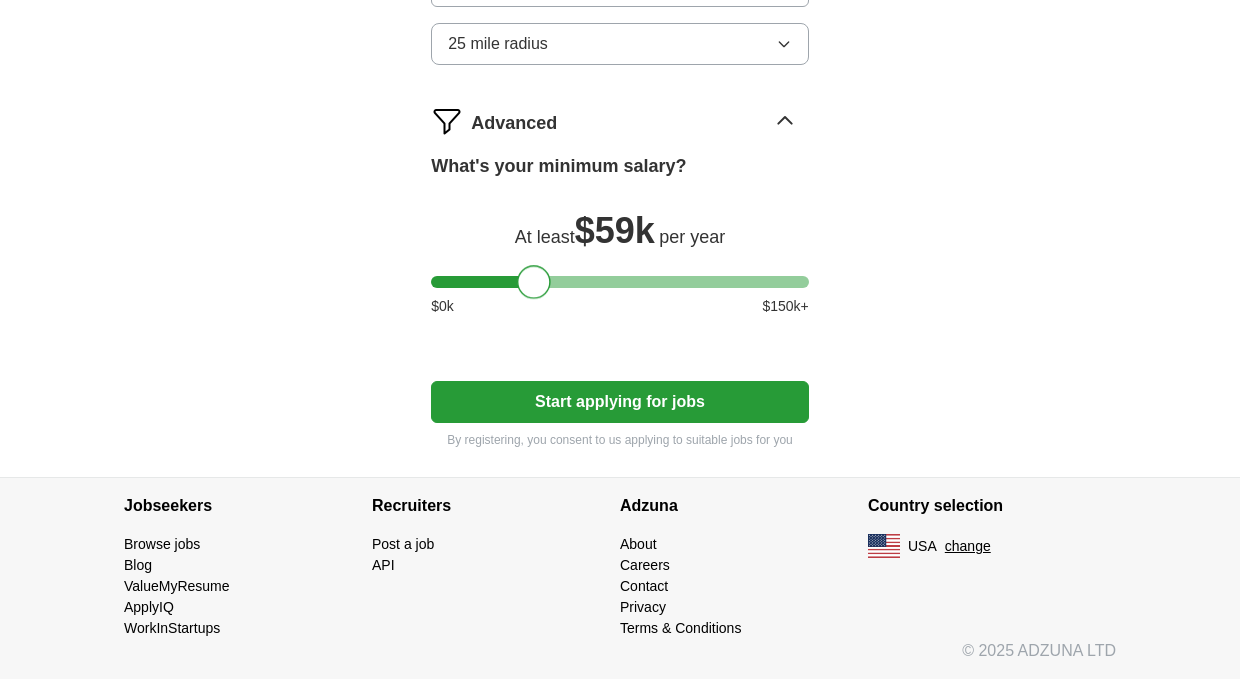 drag, startPoint x: 448, startPoint y: 280, endPoint x: 533, endPoint y: 284, distance: 85.09406 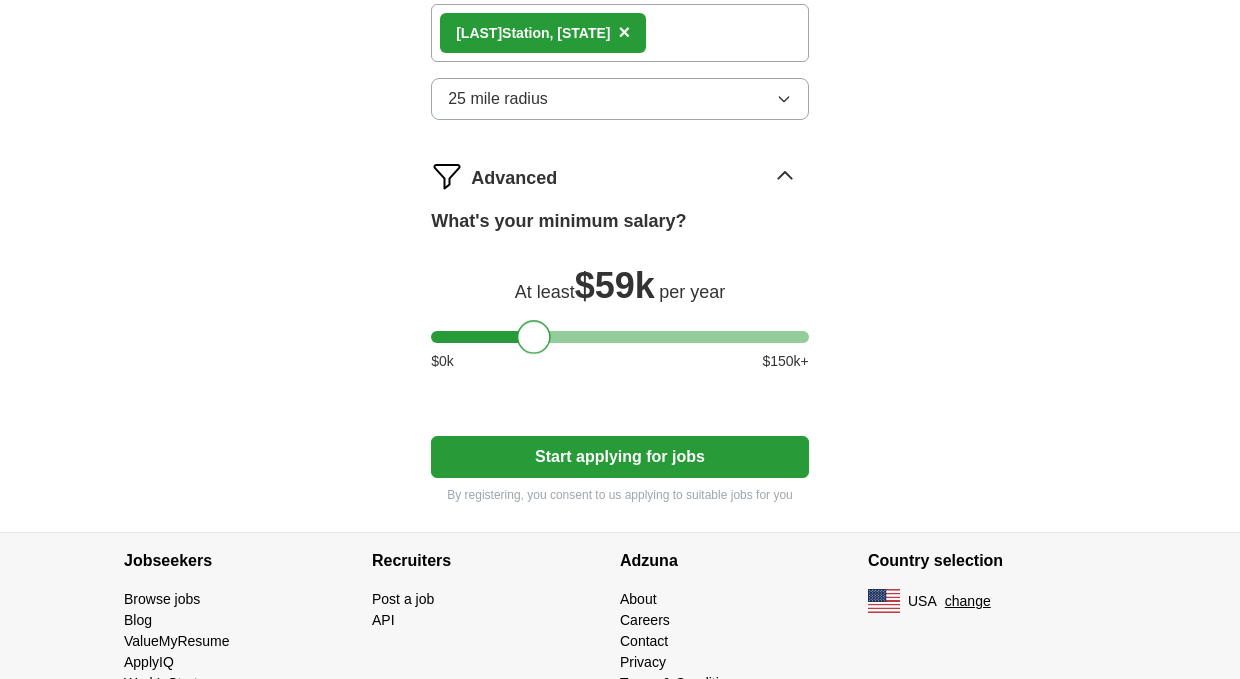 scroll, scrollTop: 1303, scrollLeft: 0, axis: vertical 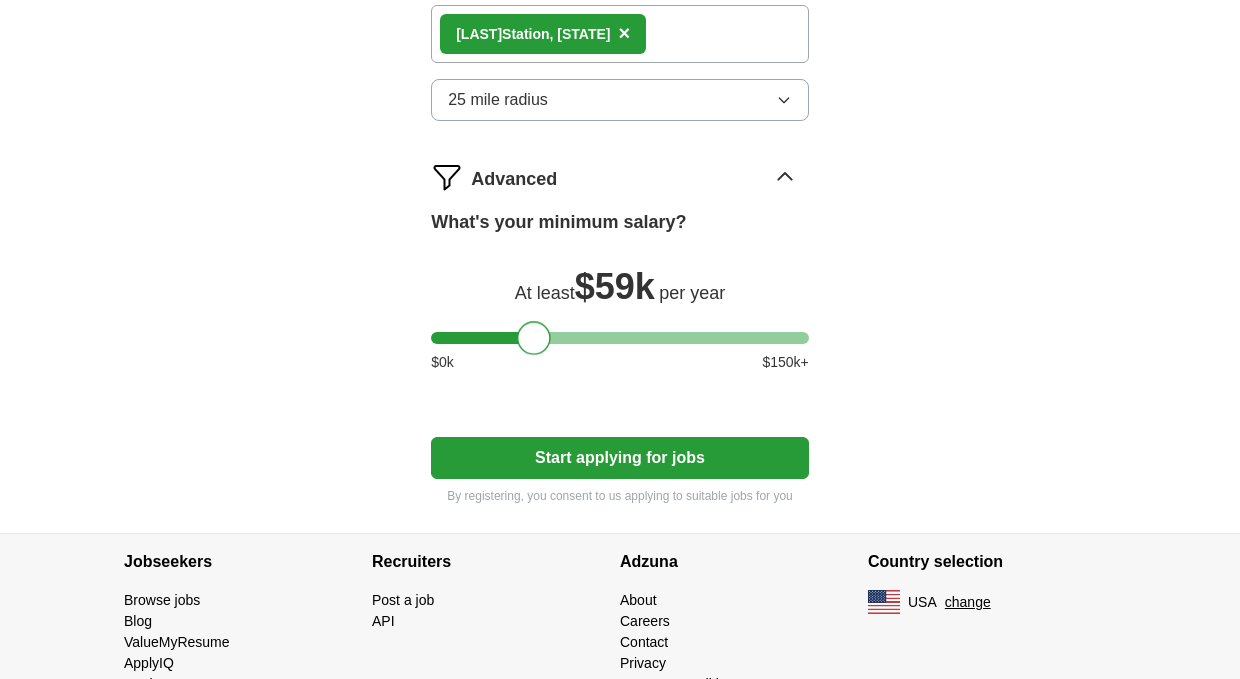 click on "Start applying for jobs" at bounding box center (620, 458) 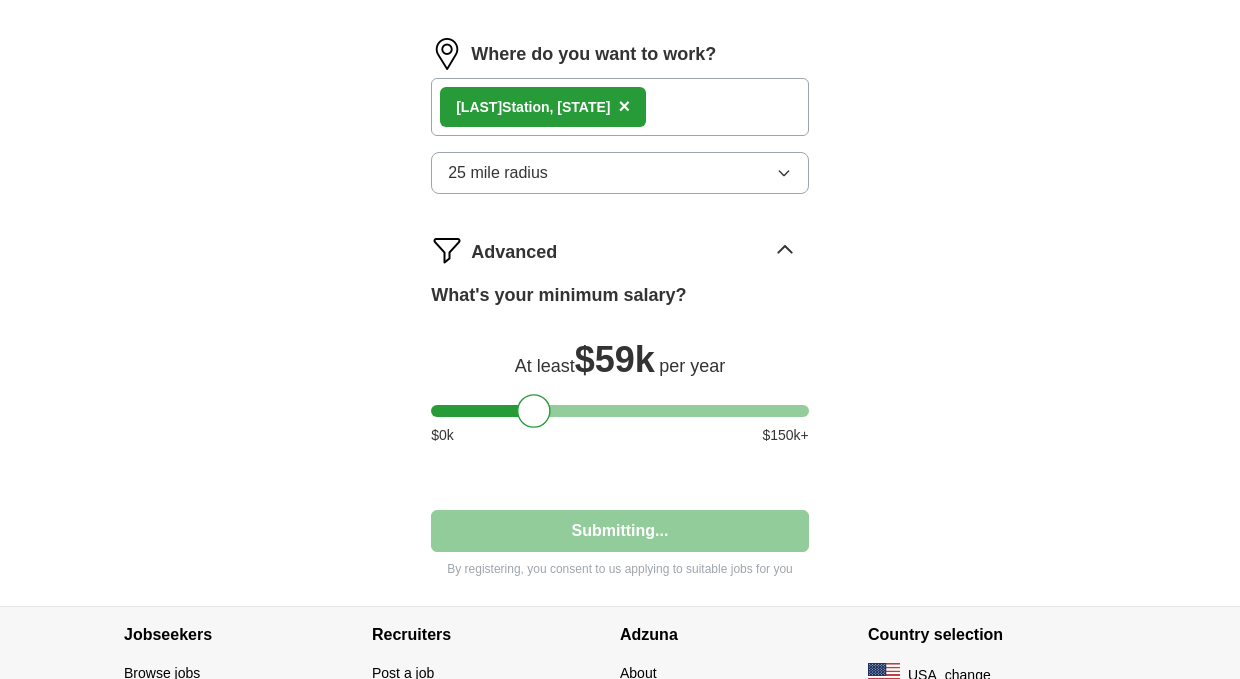 select on "**" 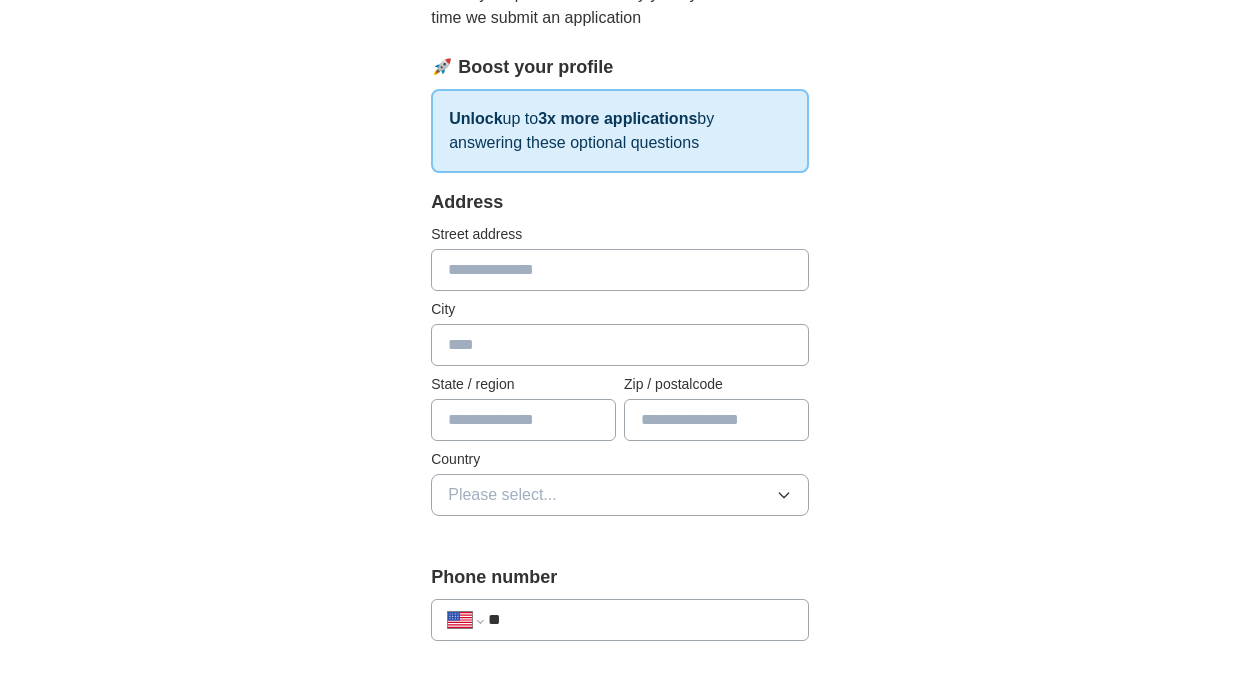 scroll, scrollTop: 271, scrollLeft: 0, axis: vertical 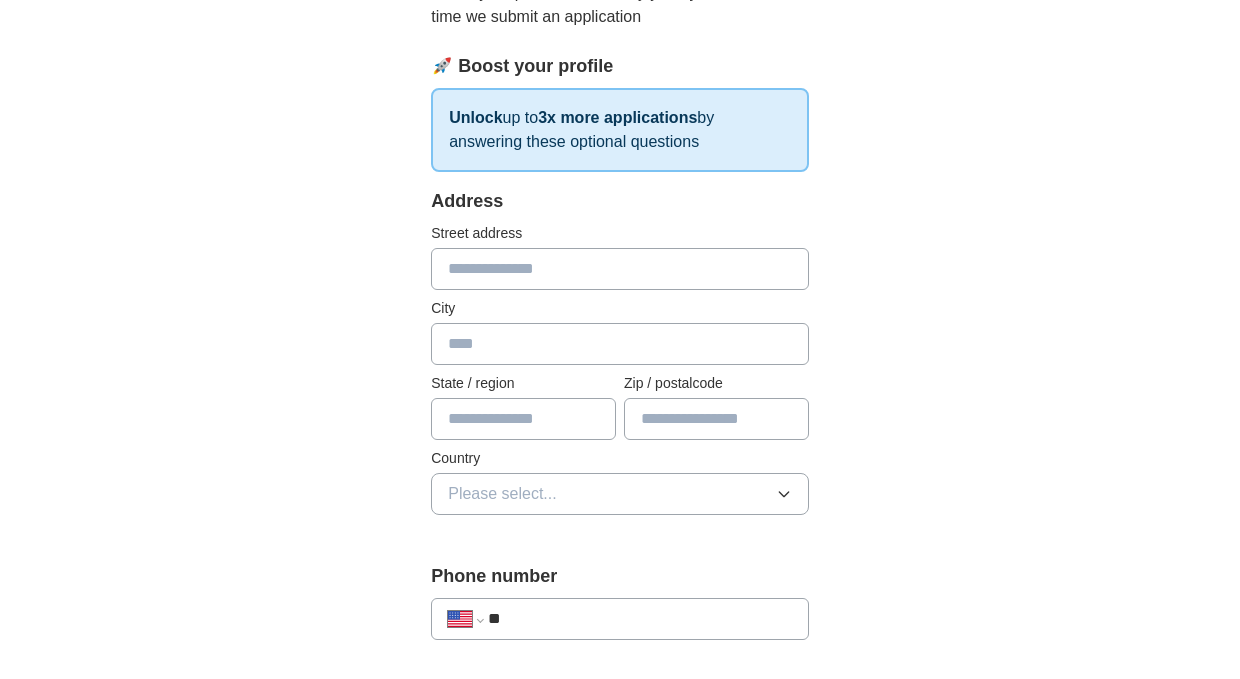 click at bounding box center (620, 269) 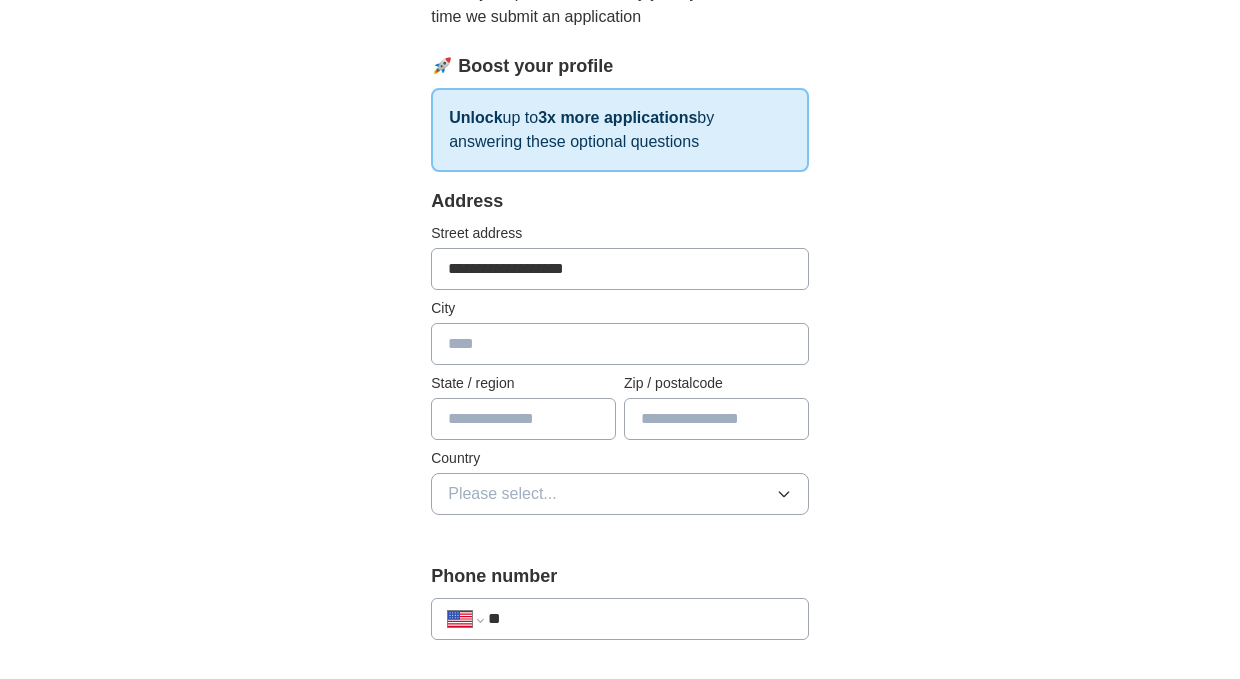 type on "**********" 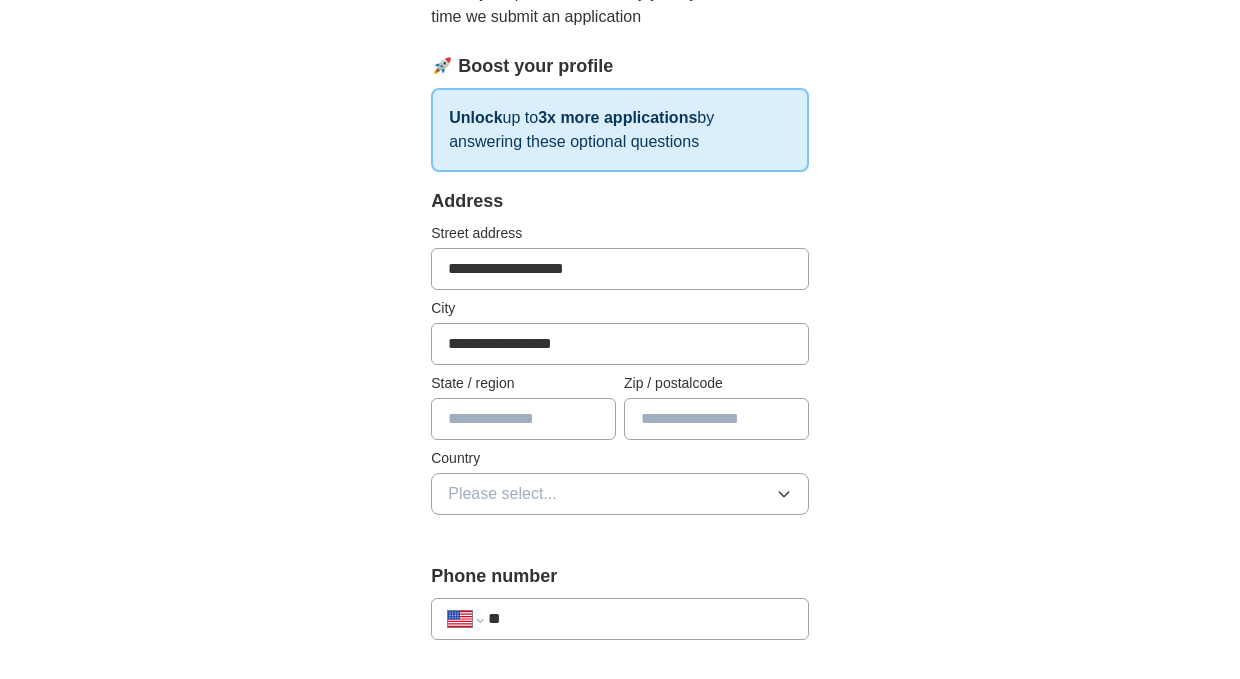 type on "*********" 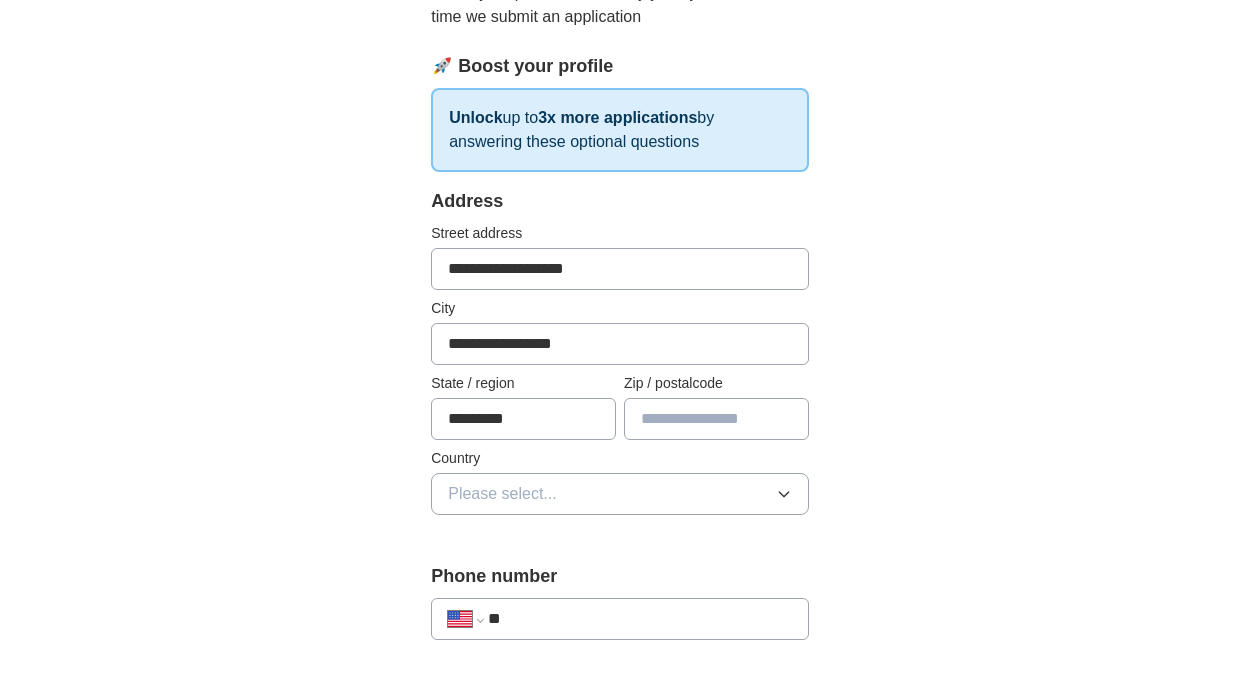 type on "*****" 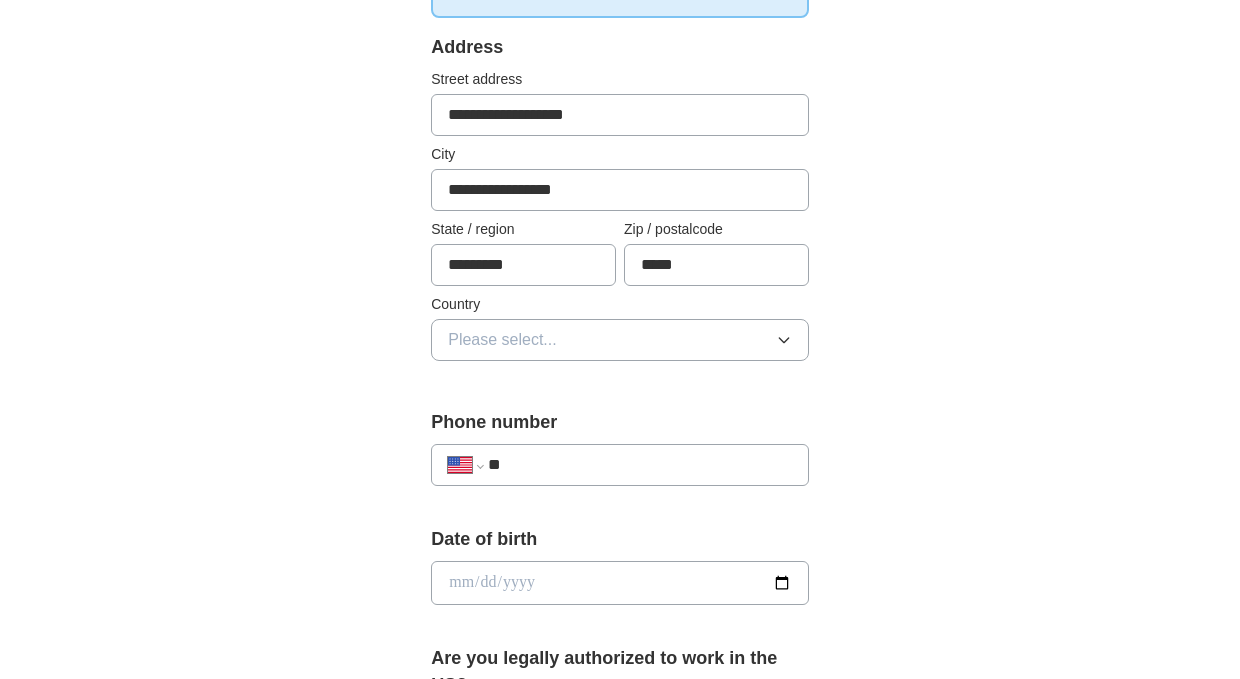 scroll, scrollTop: 669, scrollLeft: 0, axis: vertical 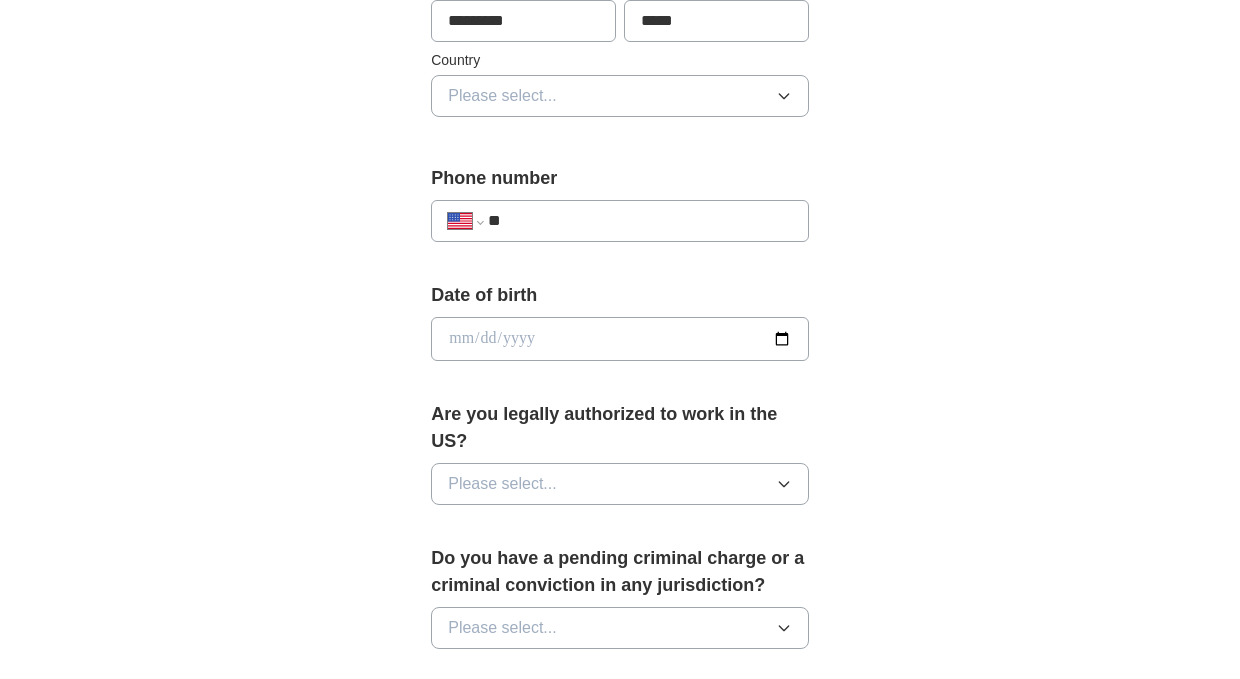 click on "Please select..." at bounding box center [502, 96] 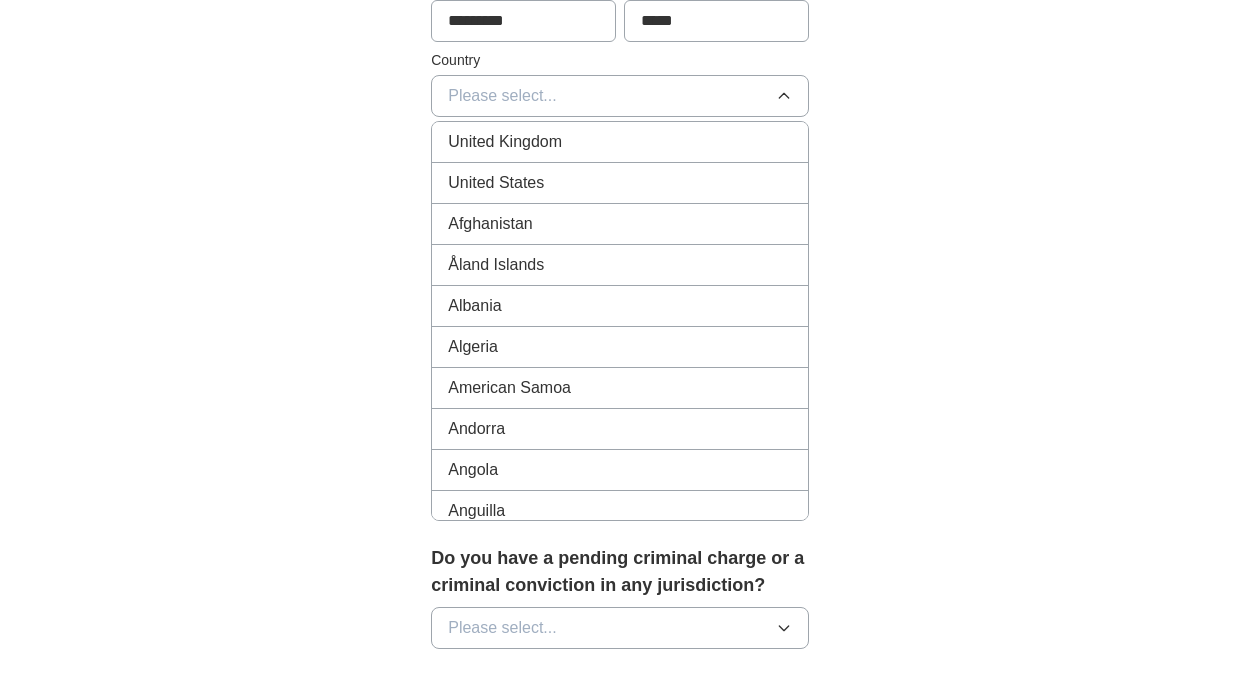 click on "United States" at bounding box center [496, 183] 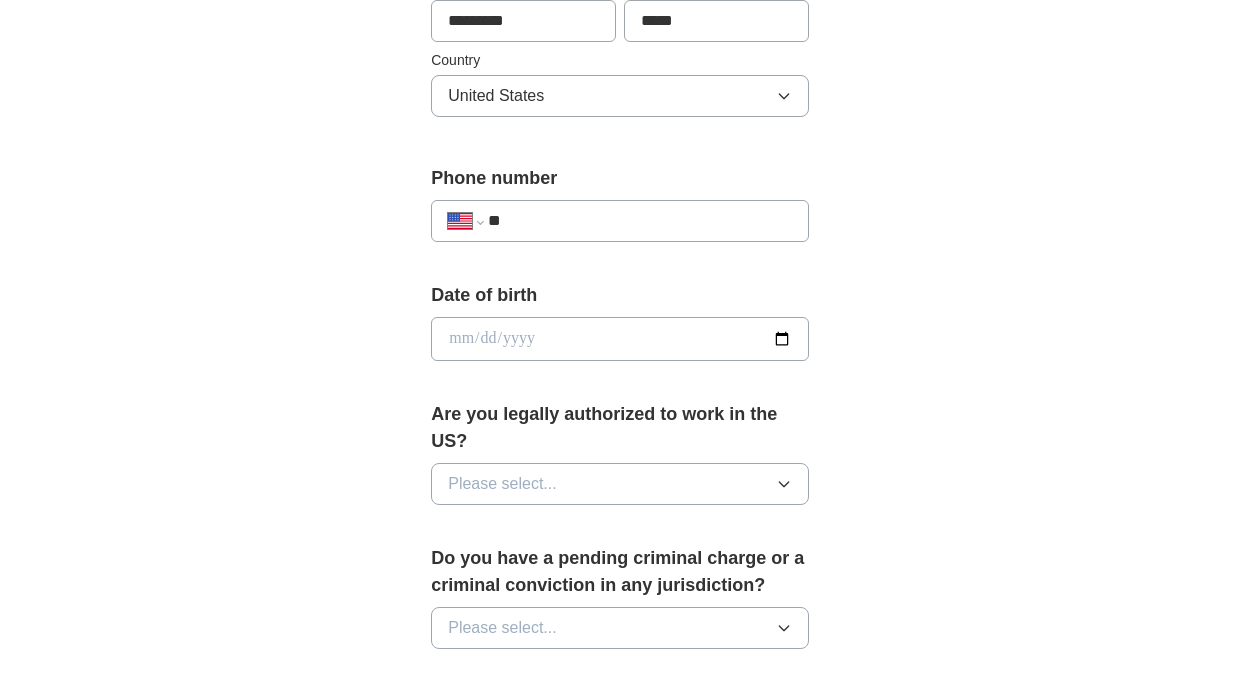 click on "**" at bounding box center [640, 221] 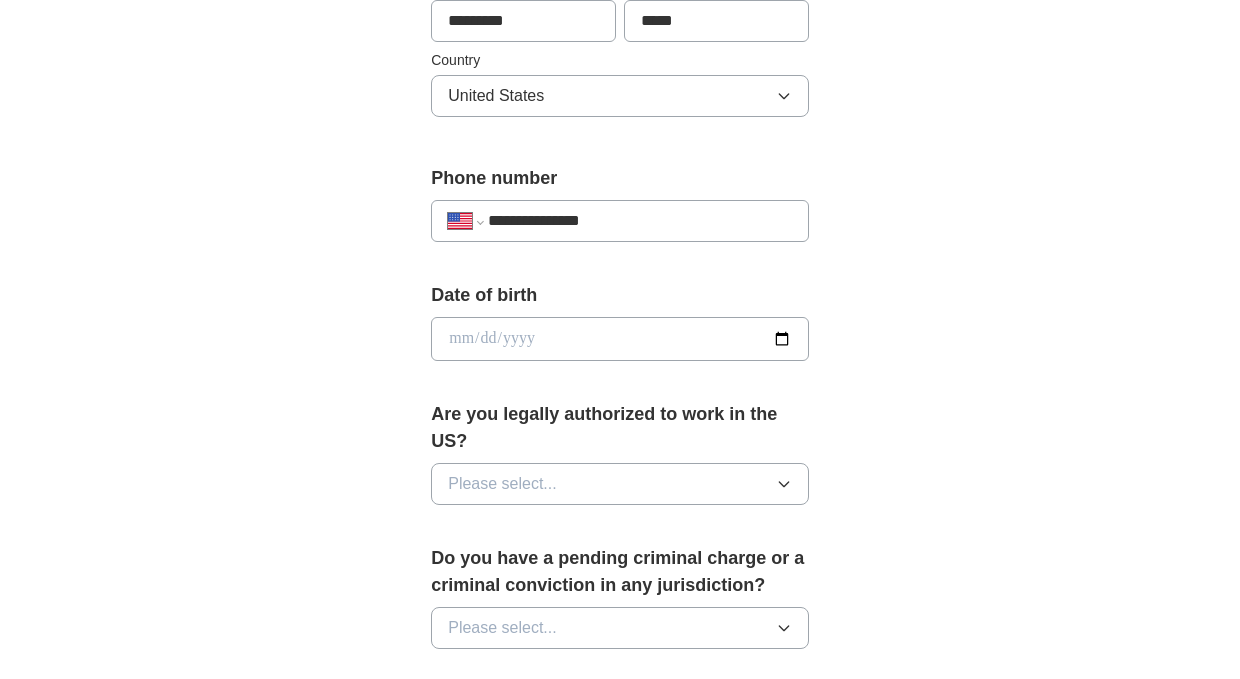 type on "**********" 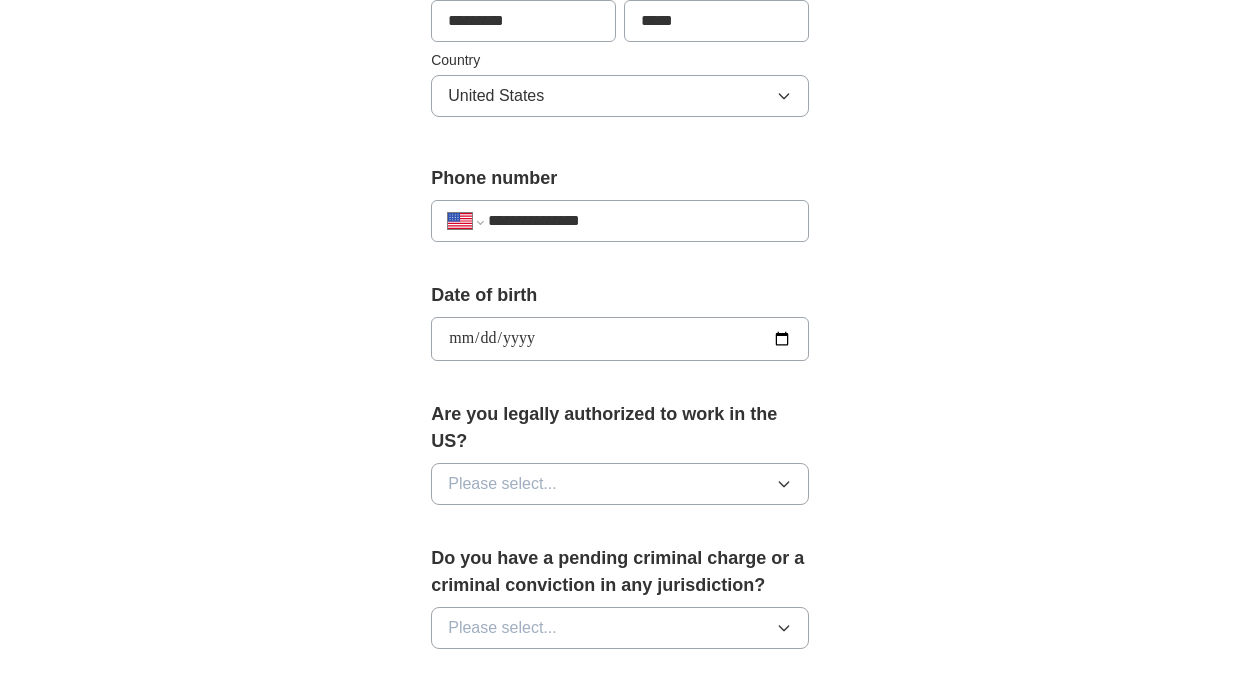type on "**********" 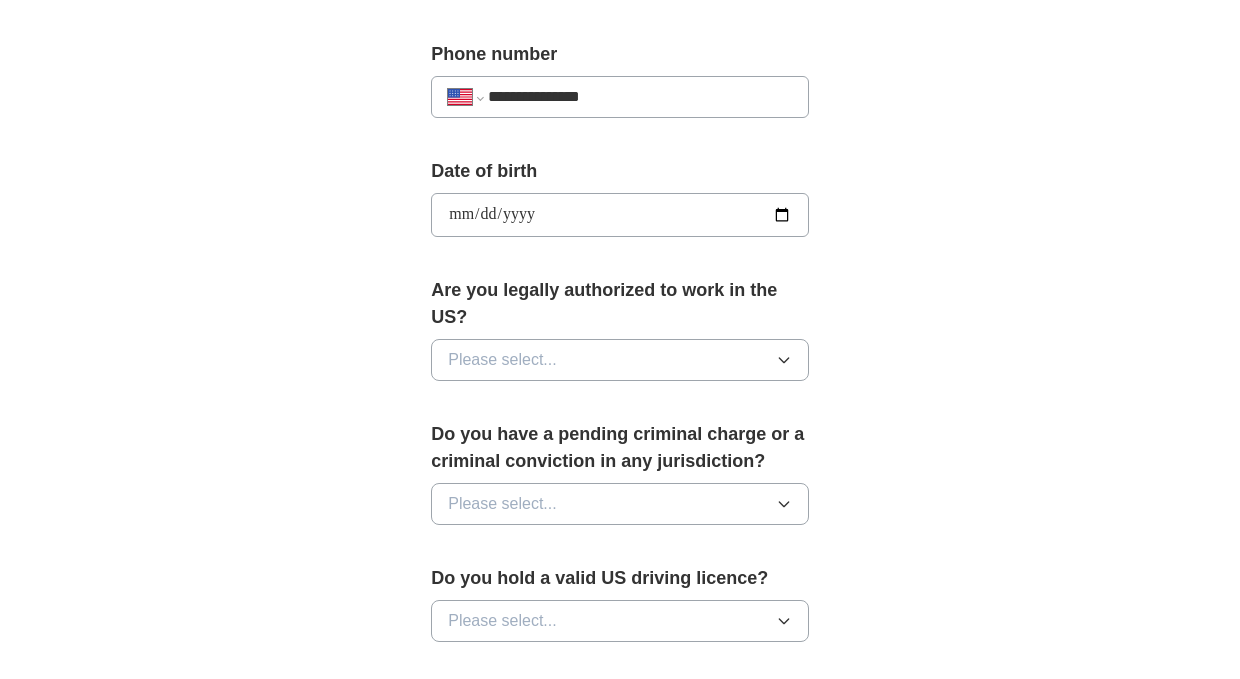scroll, scrollTop: 794, scrollLeft: 0, axis: vertical 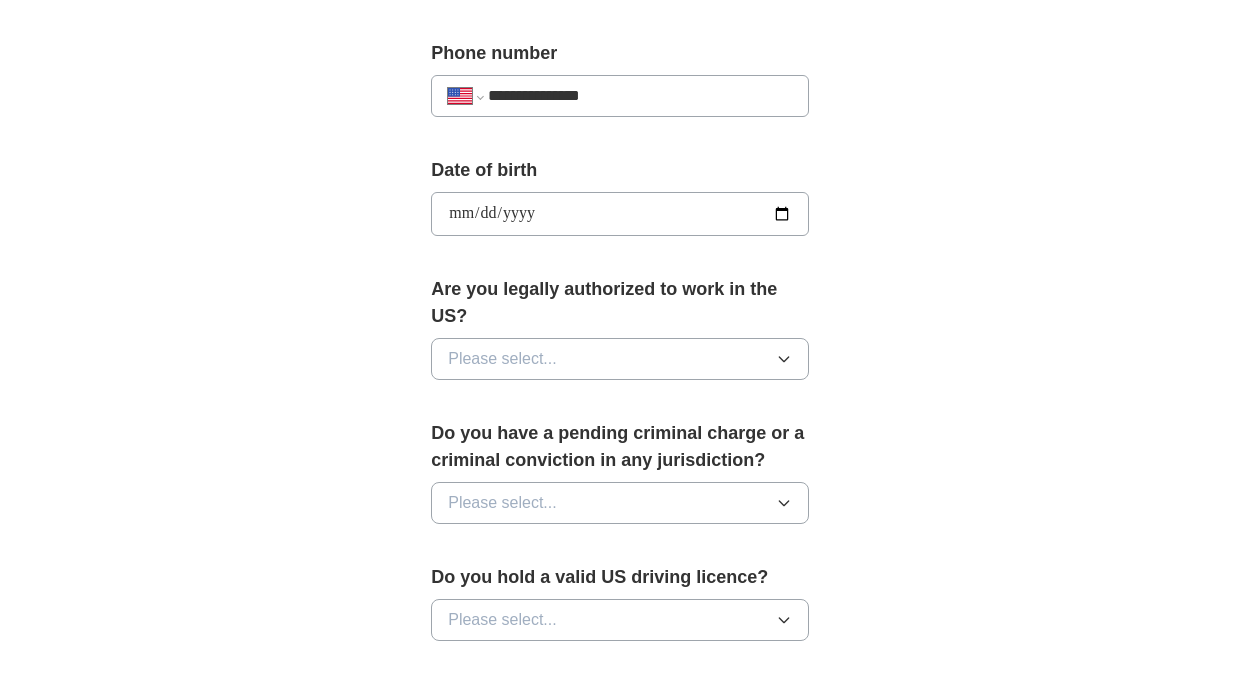 click on "Please select..." at bounding box center [502, 359] 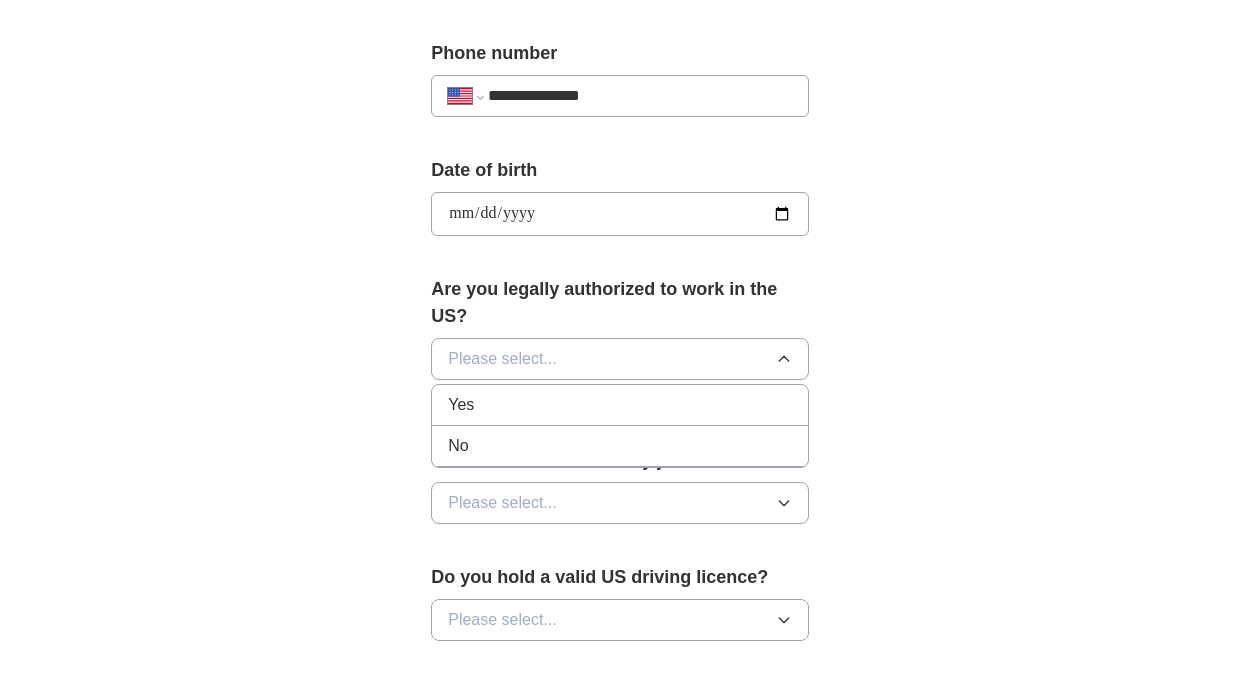 click on "Yes" at bounding box center (620, 405) 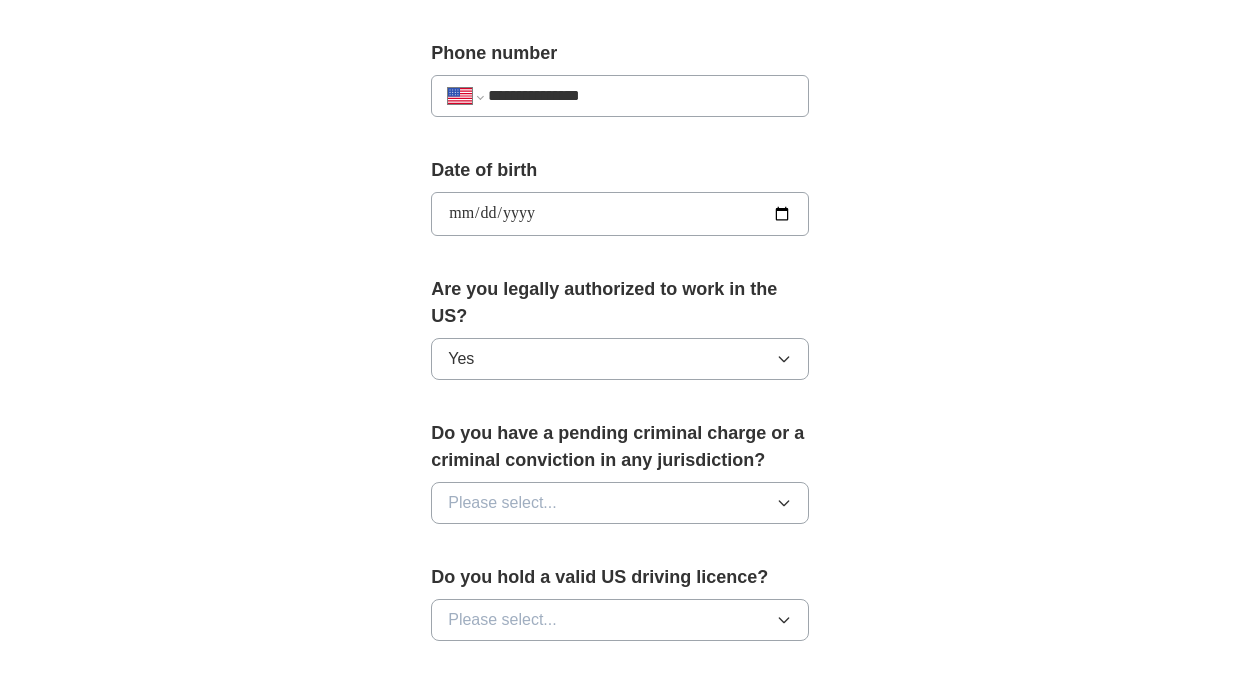 click on "Please select..." at bounding box center (502, 503) 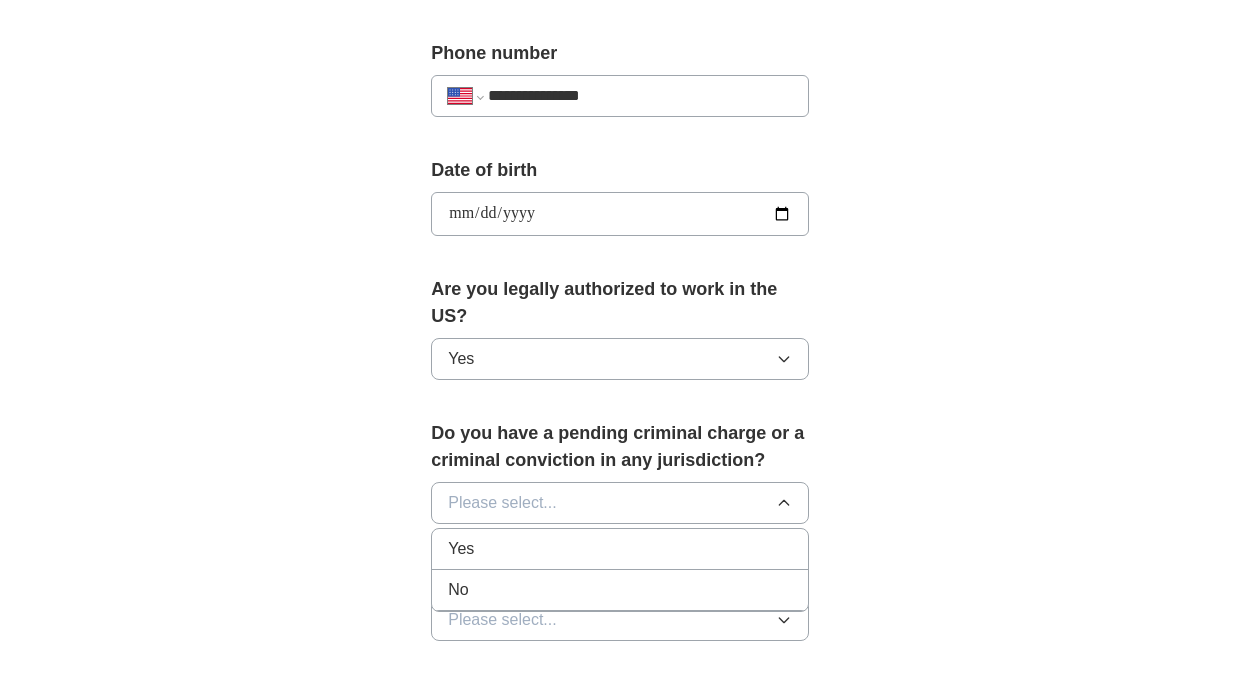 click on "No" at bounding box center (620, 590) 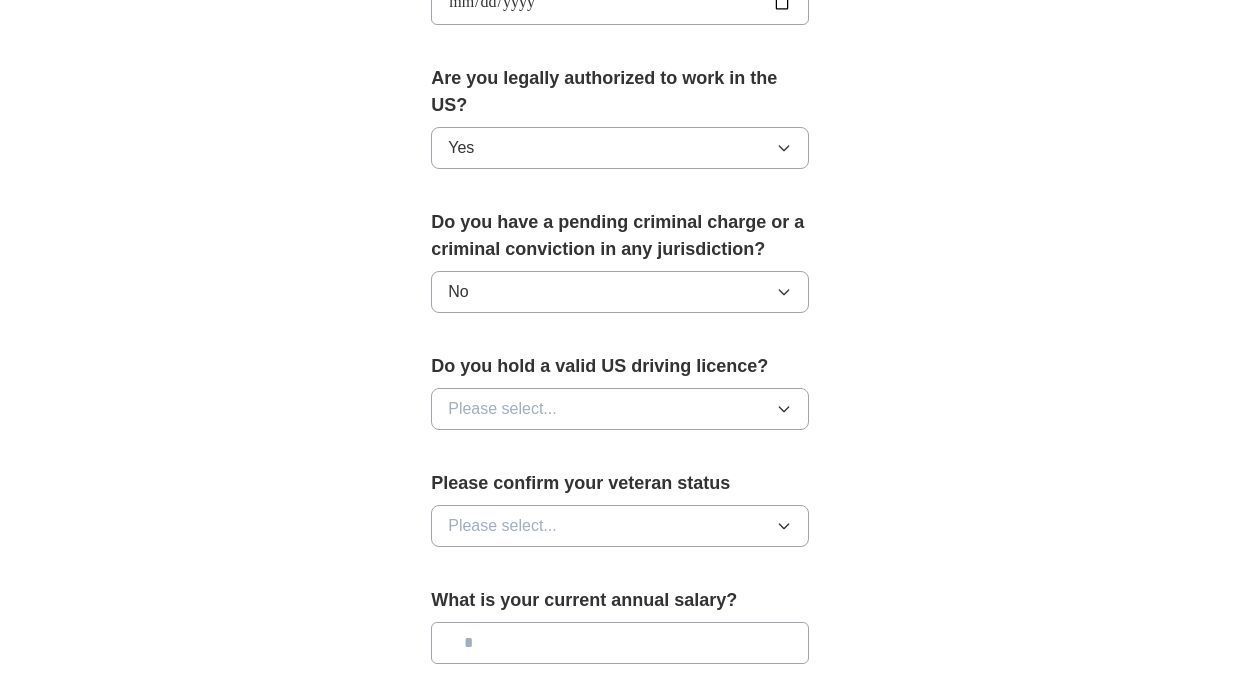 scroll, scrollTop: 1015, scrollLeft: 0, axis: vertical 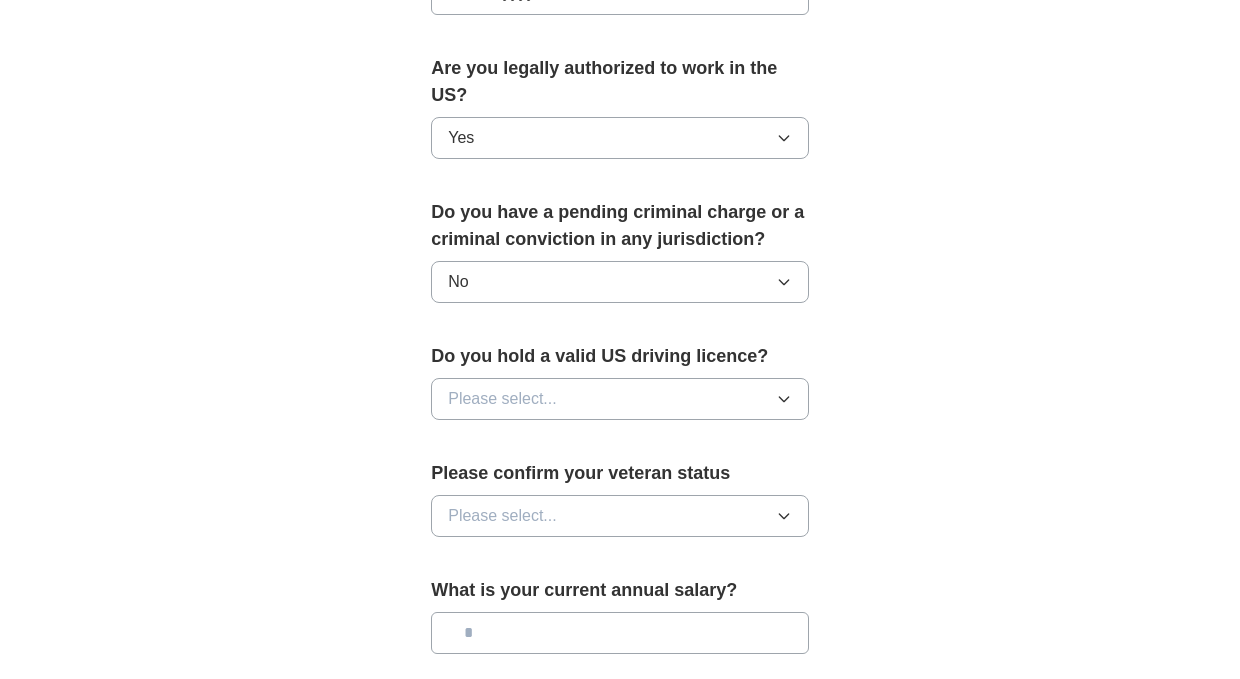 click on "Please select..." at bounding box center (620, 399) 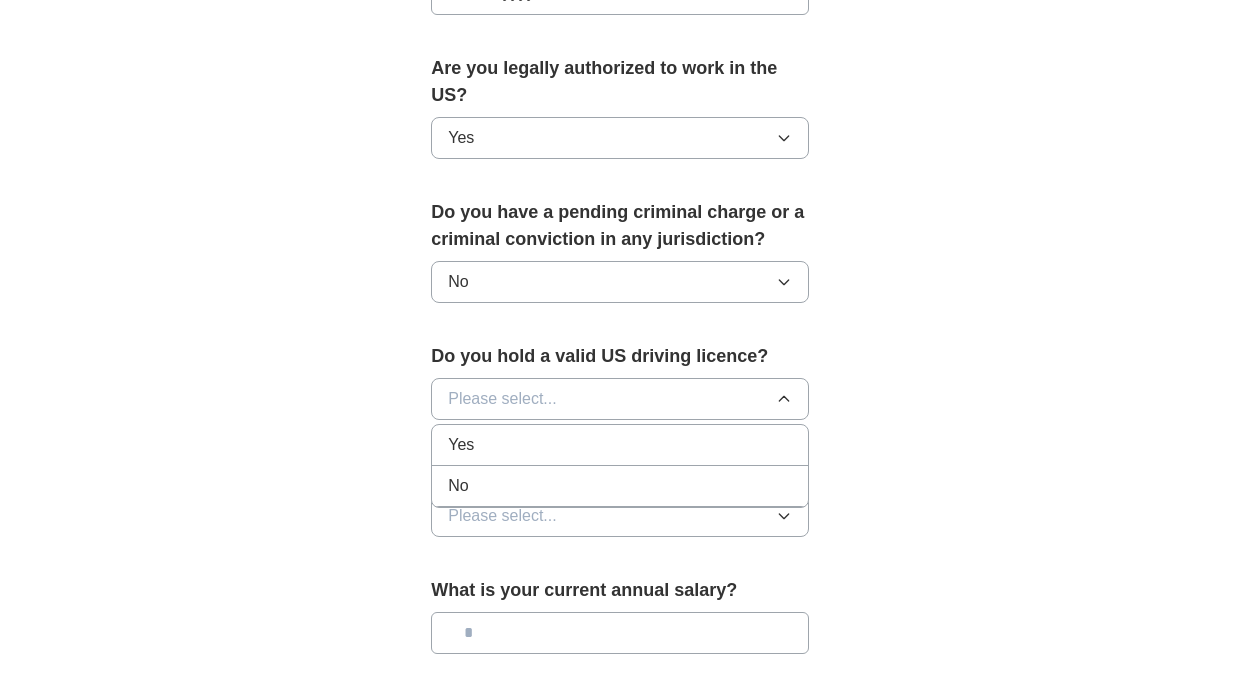 click on "Yes" at bounding box center (620, 445) 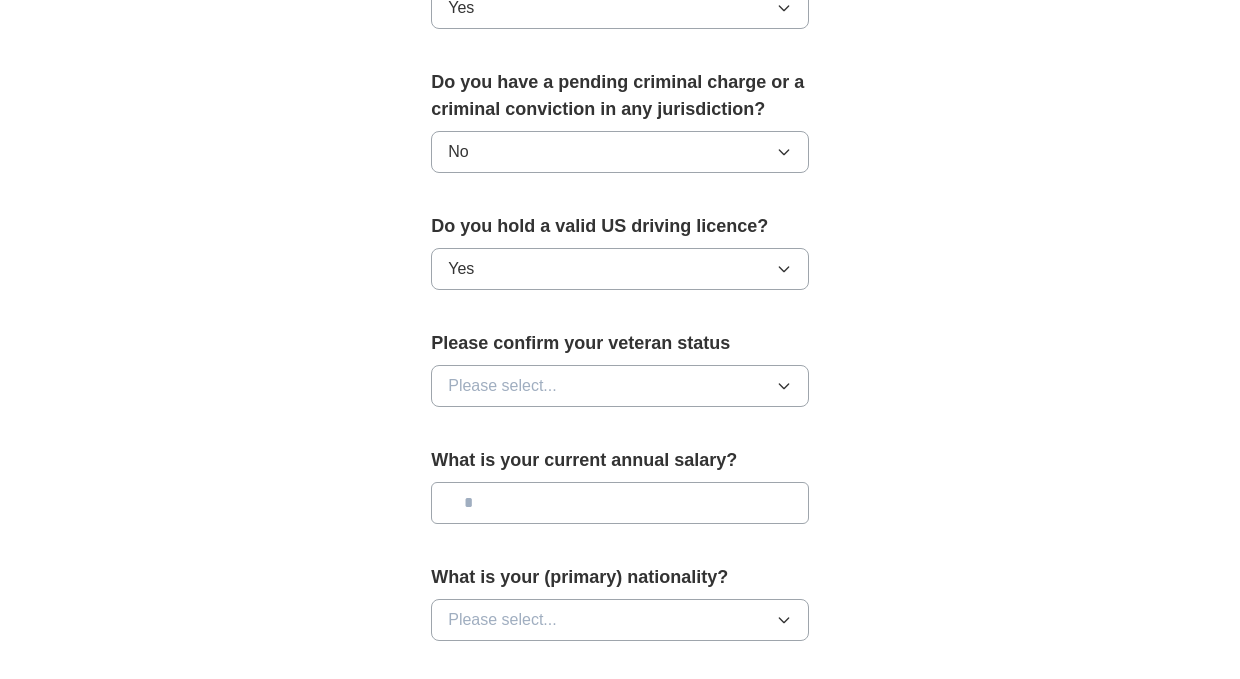 scroll, scrollTop: 1150, scrollLeft: 0, axis: vertical 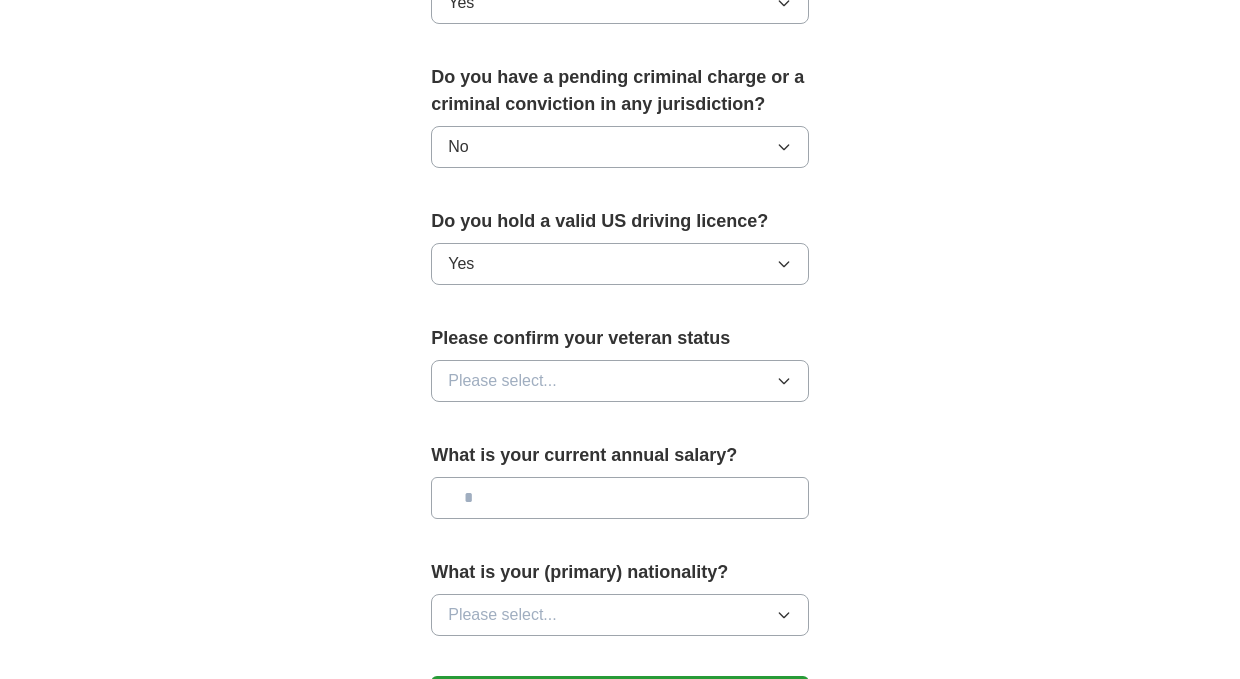 click on "Please select..." at bounding box center [620, 381] 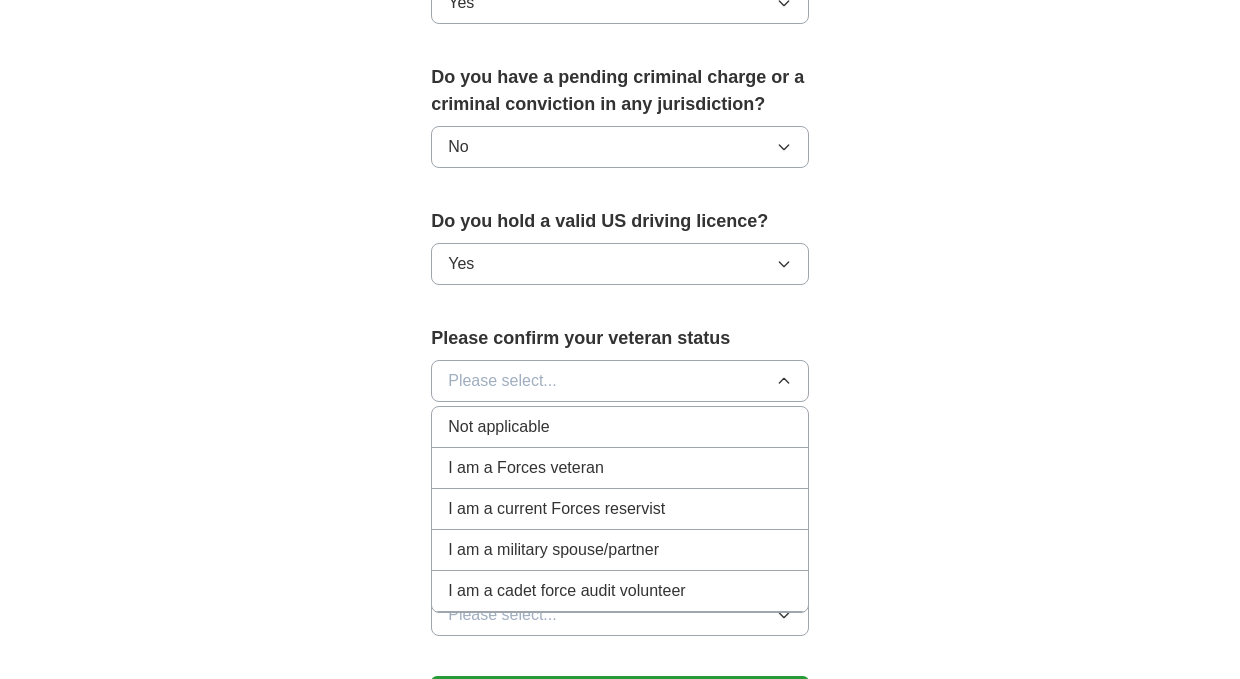 click on "Not applicable" at bounding box center (620, 427) 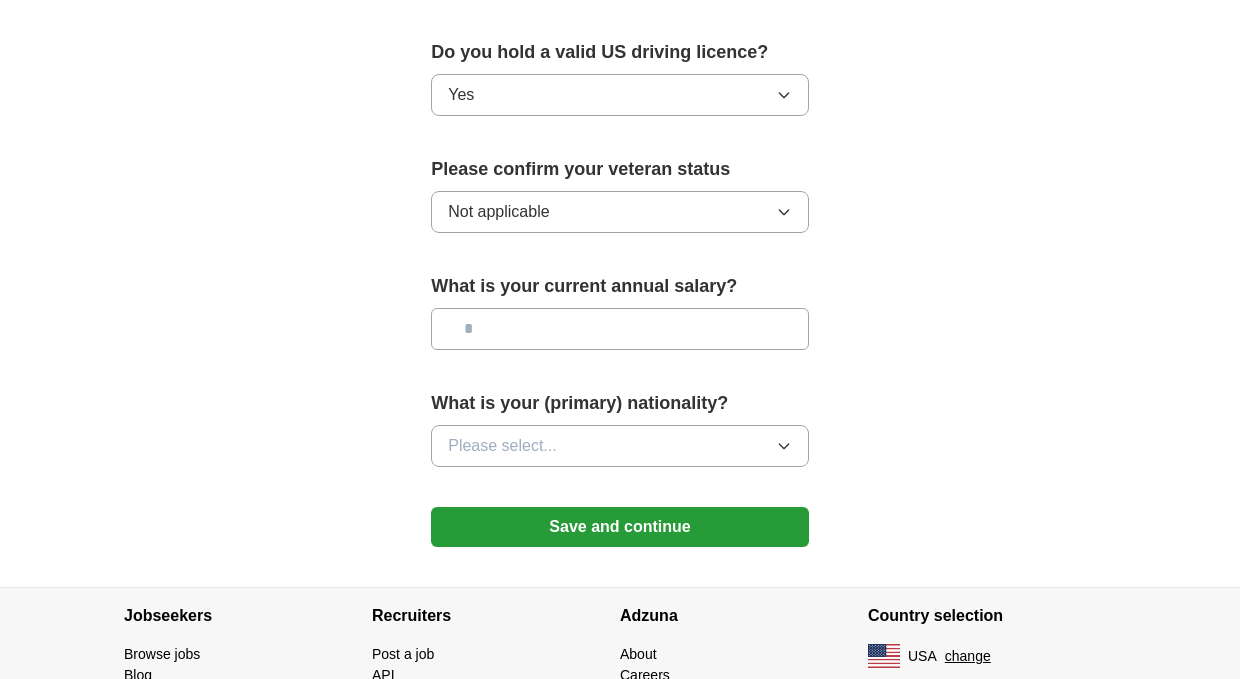 scroll, scrollTop: 1322, scrollLeft: 0, axis: vertical 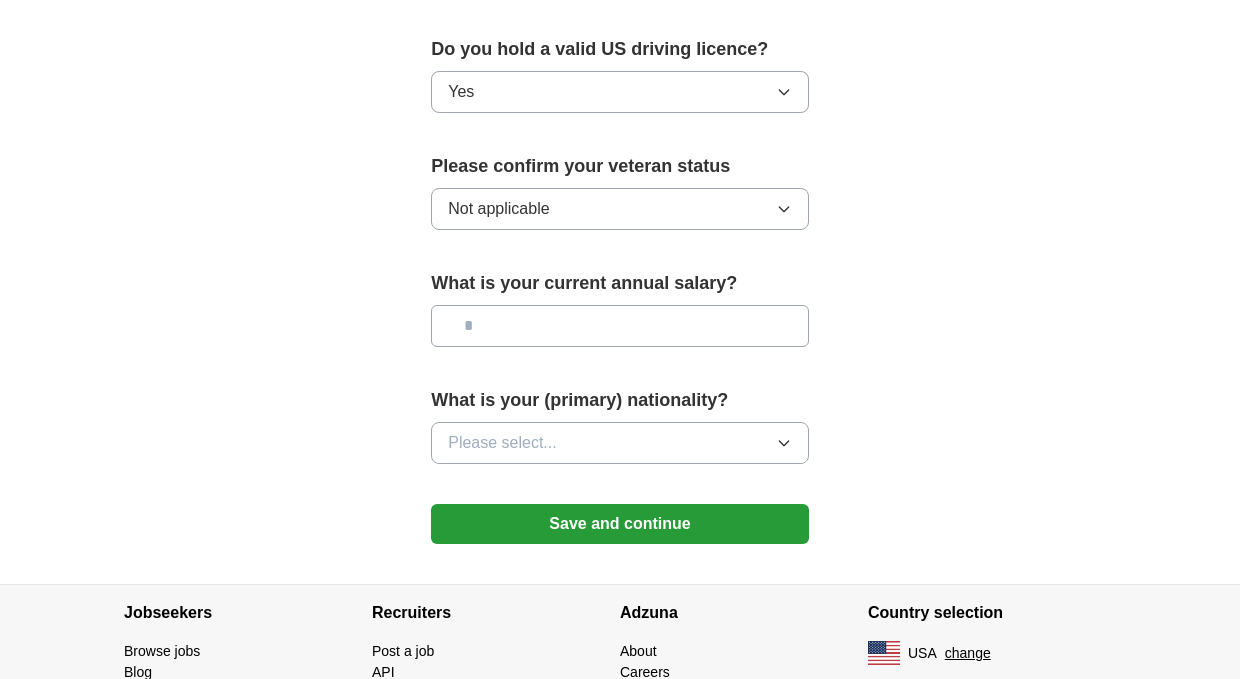 click at bounding box center (620, 326) 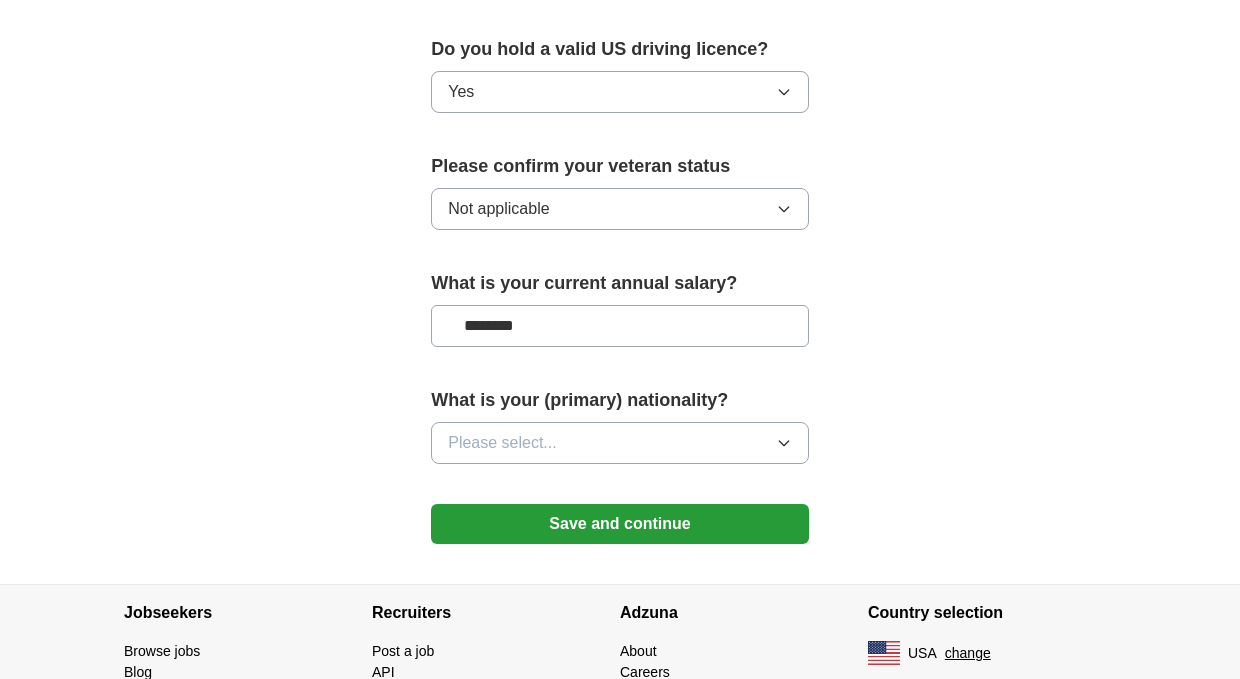 type on "********" 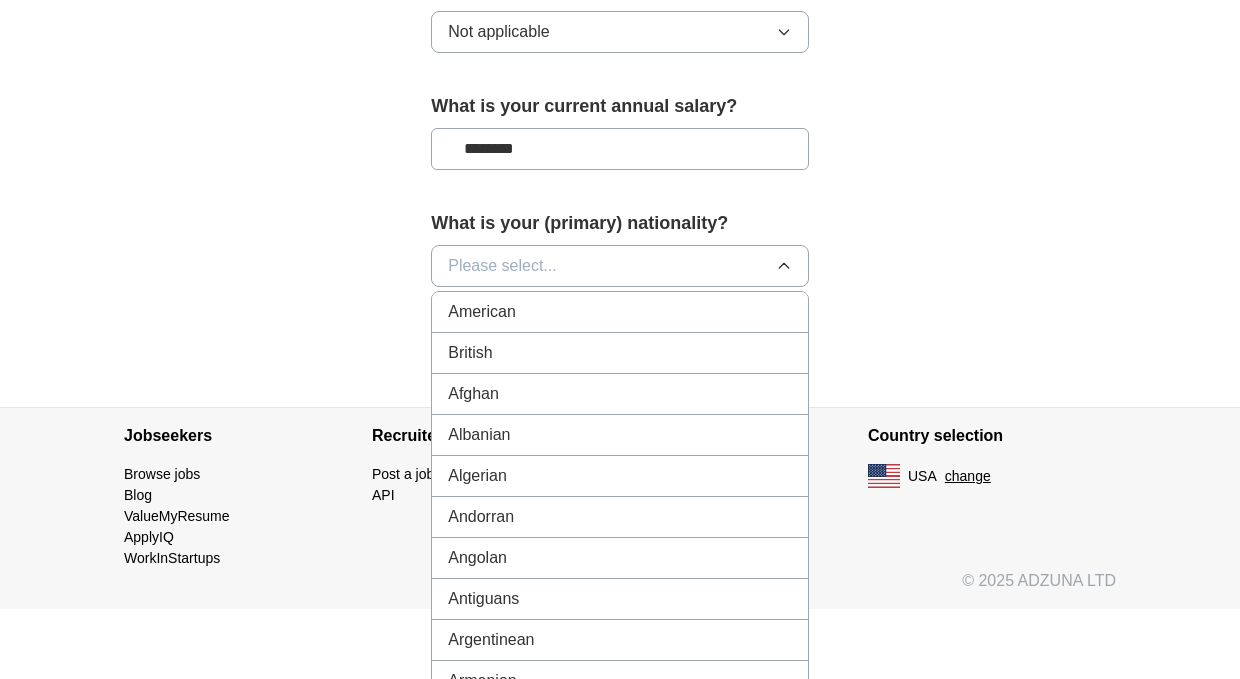 scroll, scrollTop: 1503, scrollLeft: 0, axis: vertical 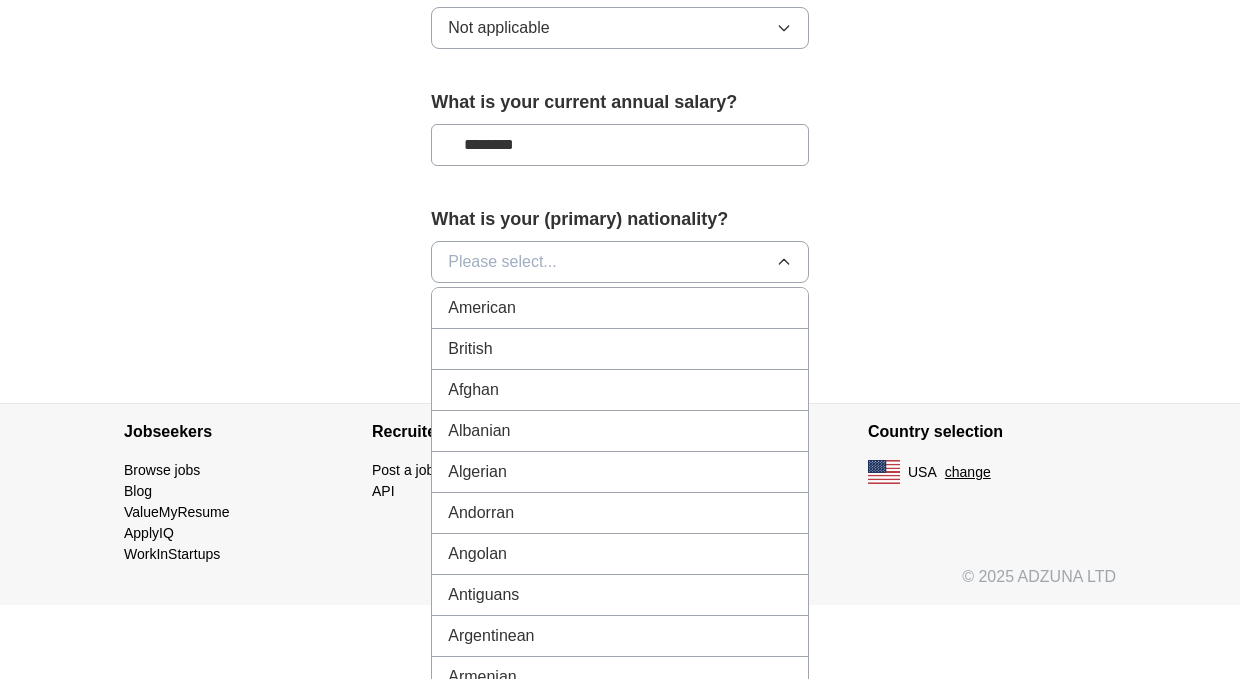 click on "American" at bounding box center [620, 308] 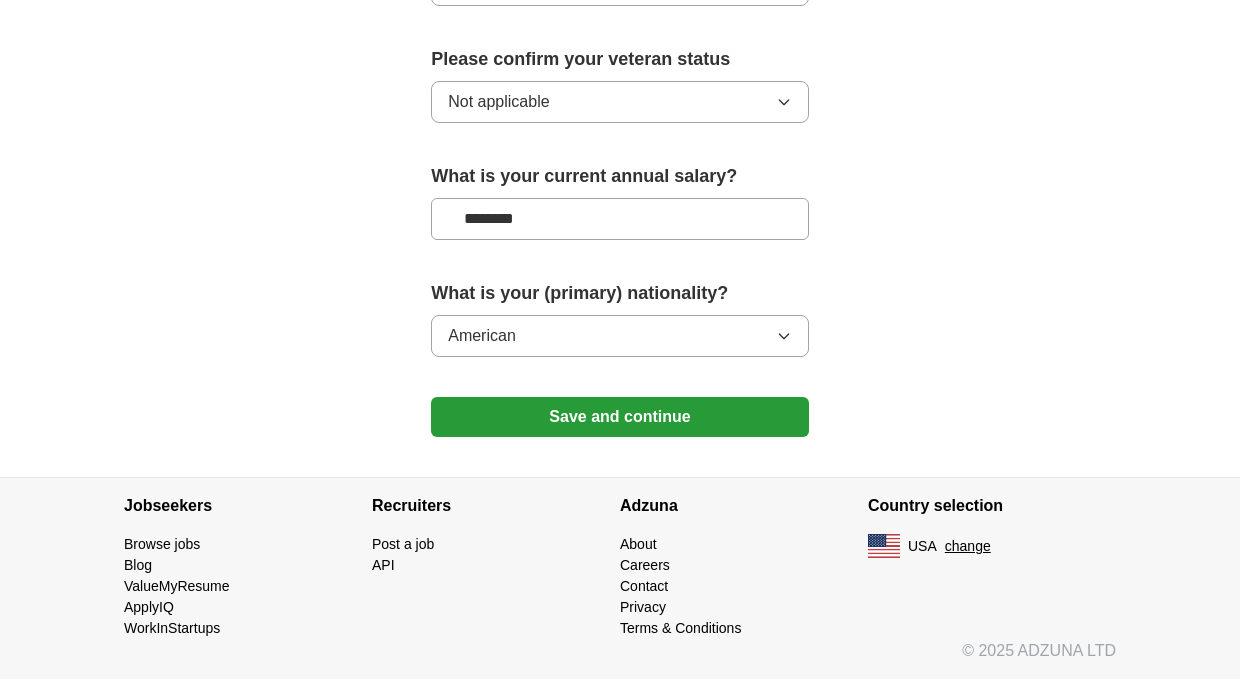 click on "**********" at bounding box center (620, -257) 